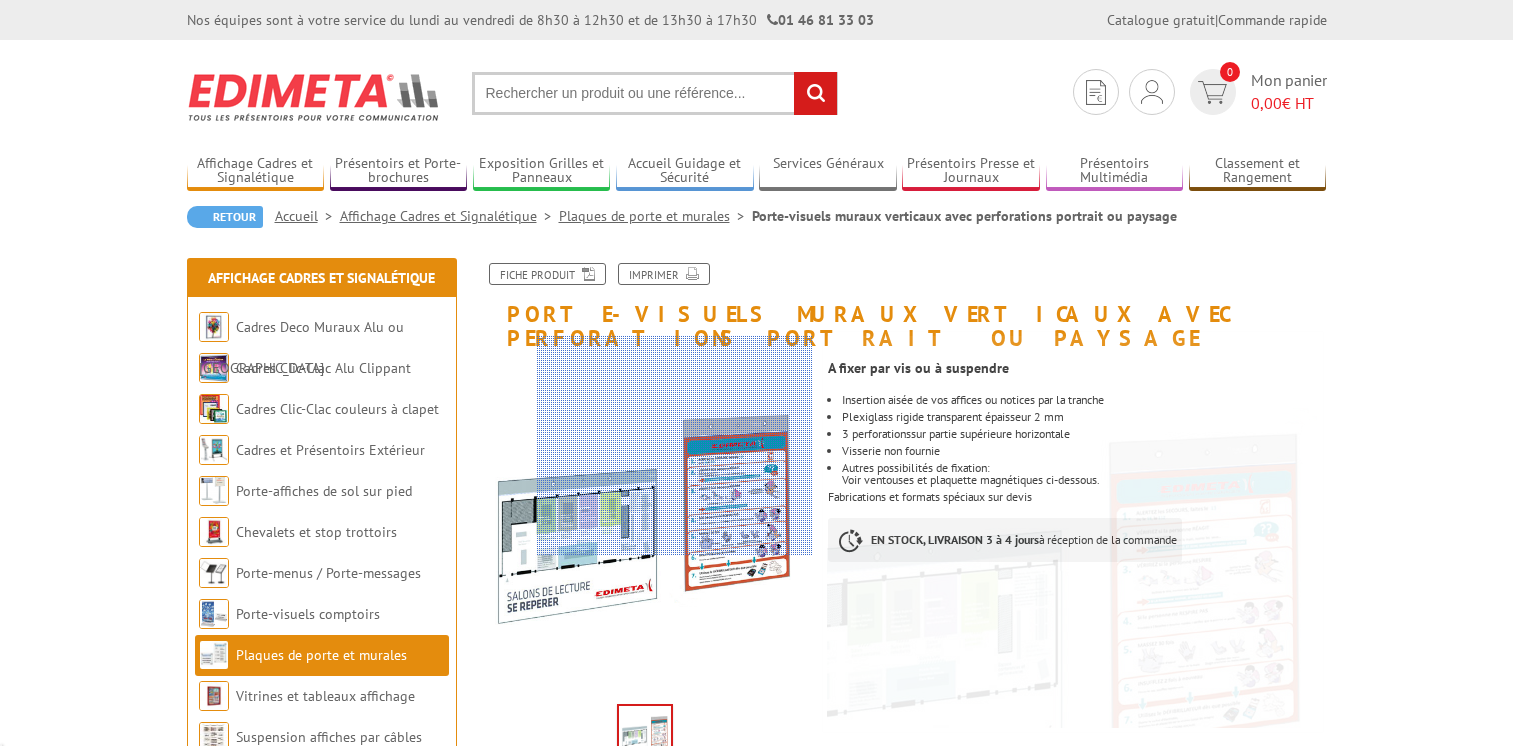 scroll, scrollTop: 0, scrollLeft: 0, axis: both 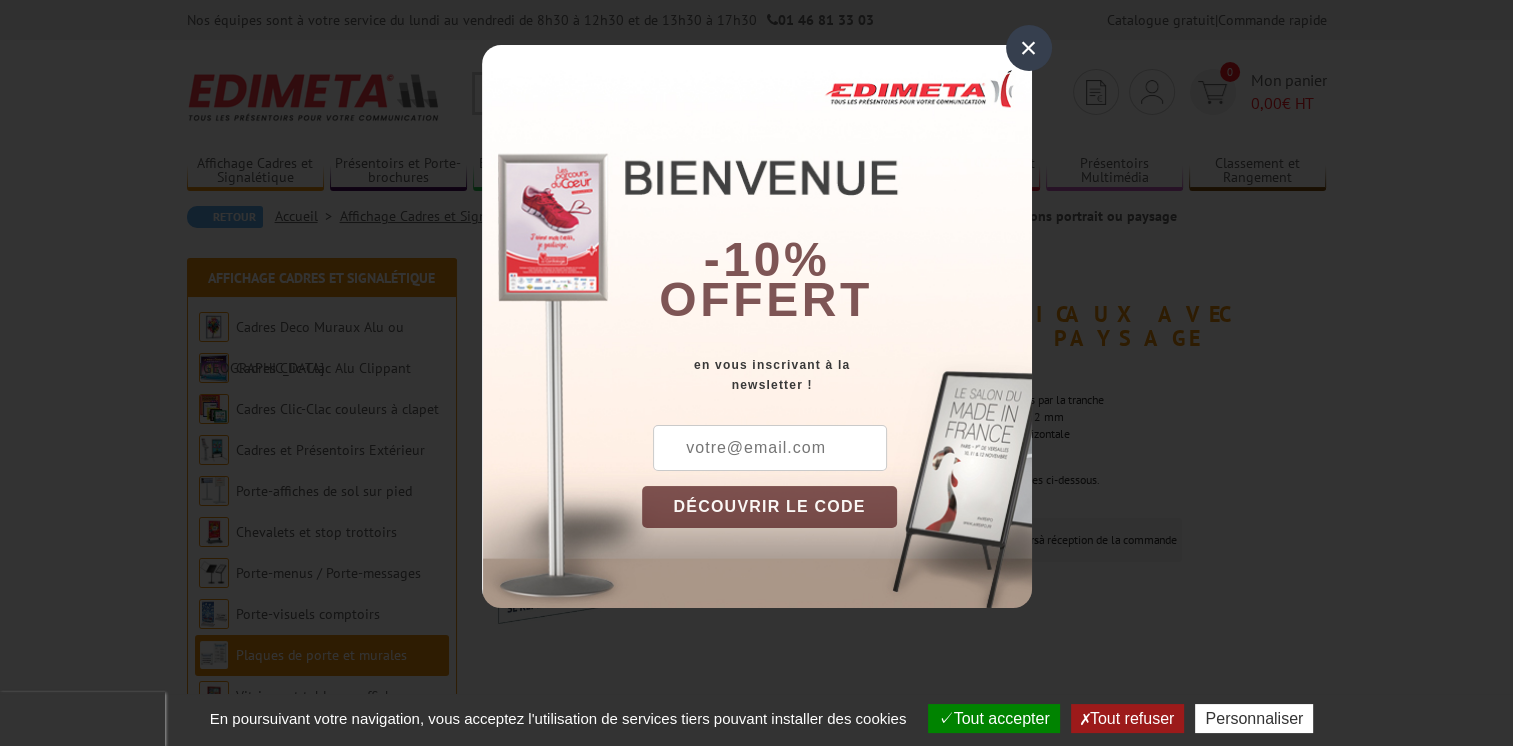 click on "×" at bounding box center [1029, 48] 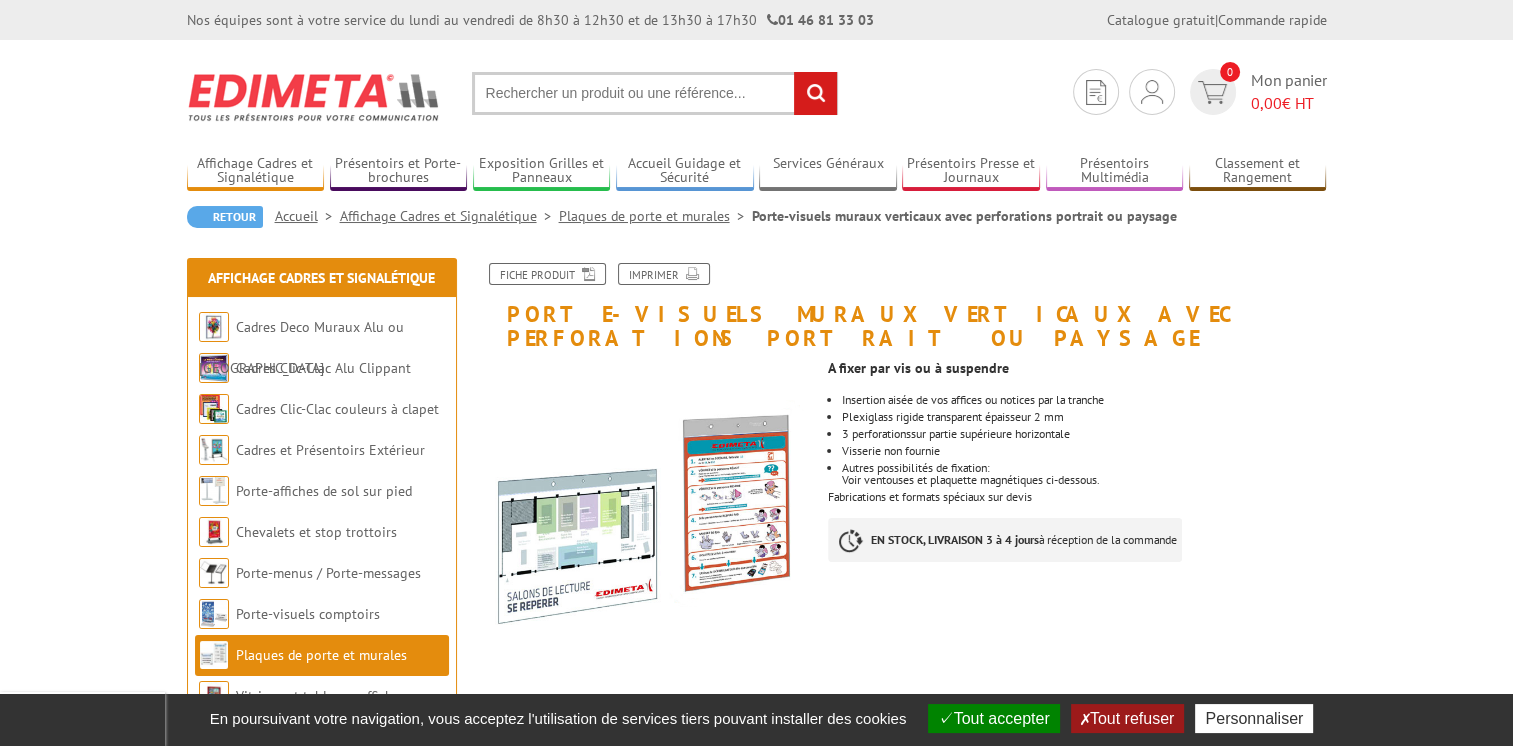 click on "Tout accepter" at bounding box center [994, 718] 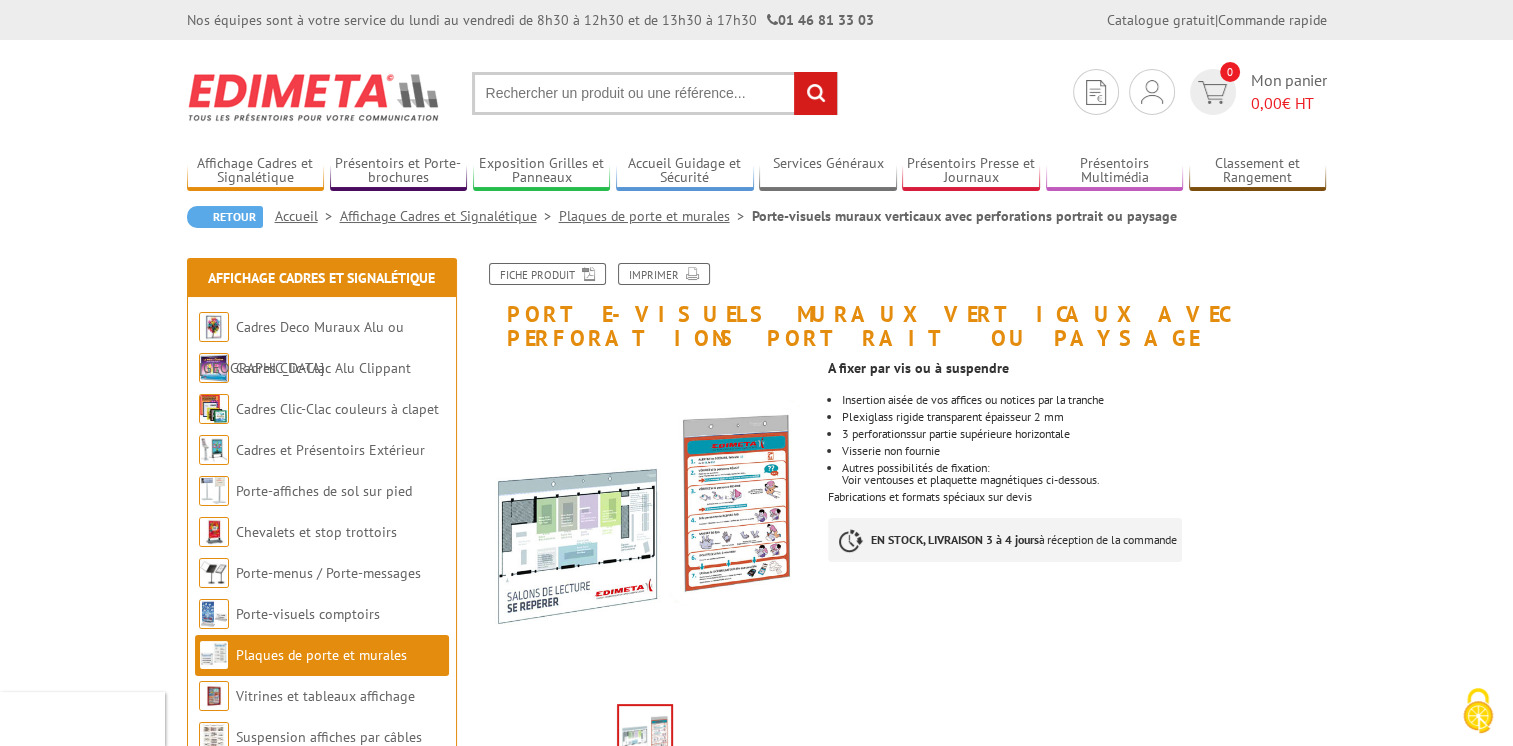 scroll, scrollTop: 0, scrollLeft: 0, axis: both 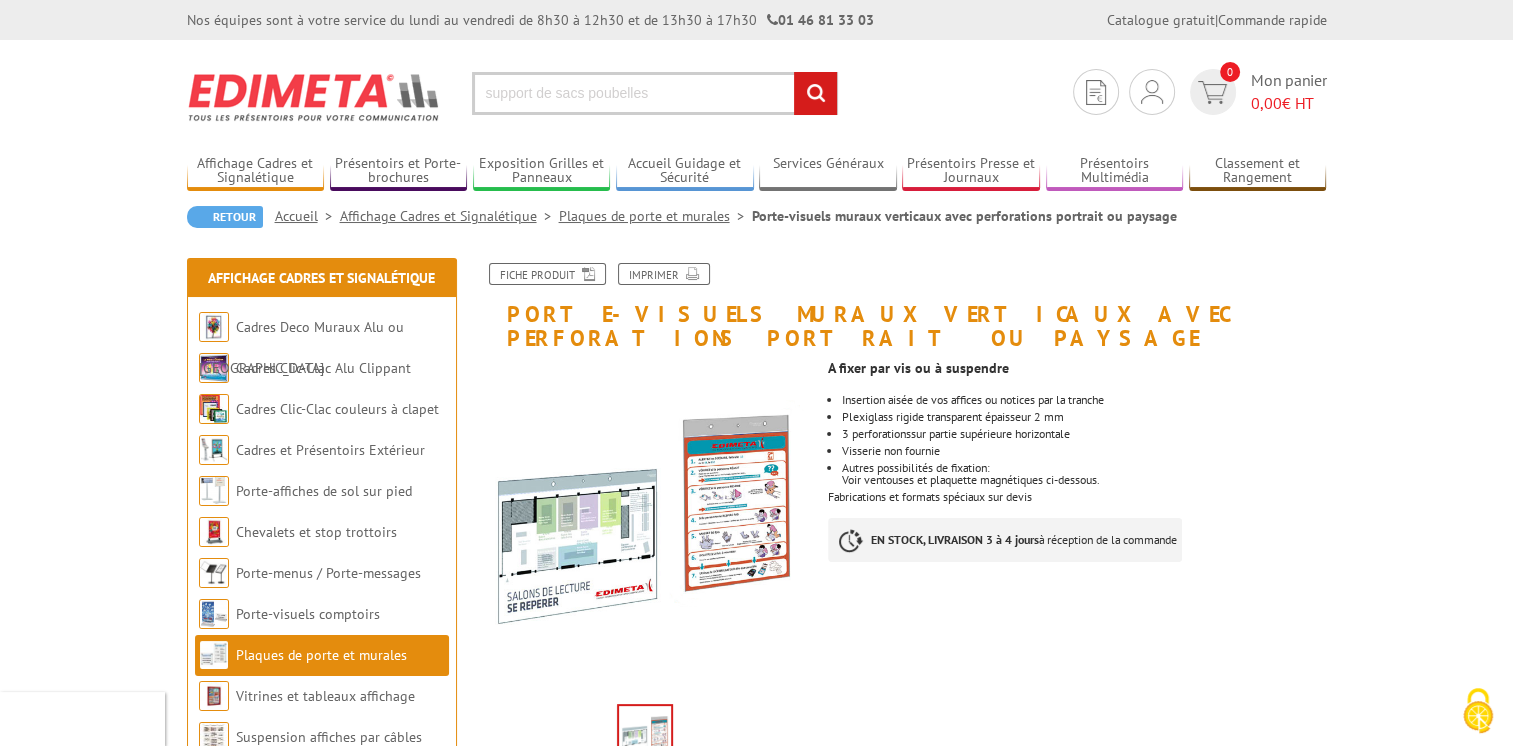 type on "support de sacs poubelles" 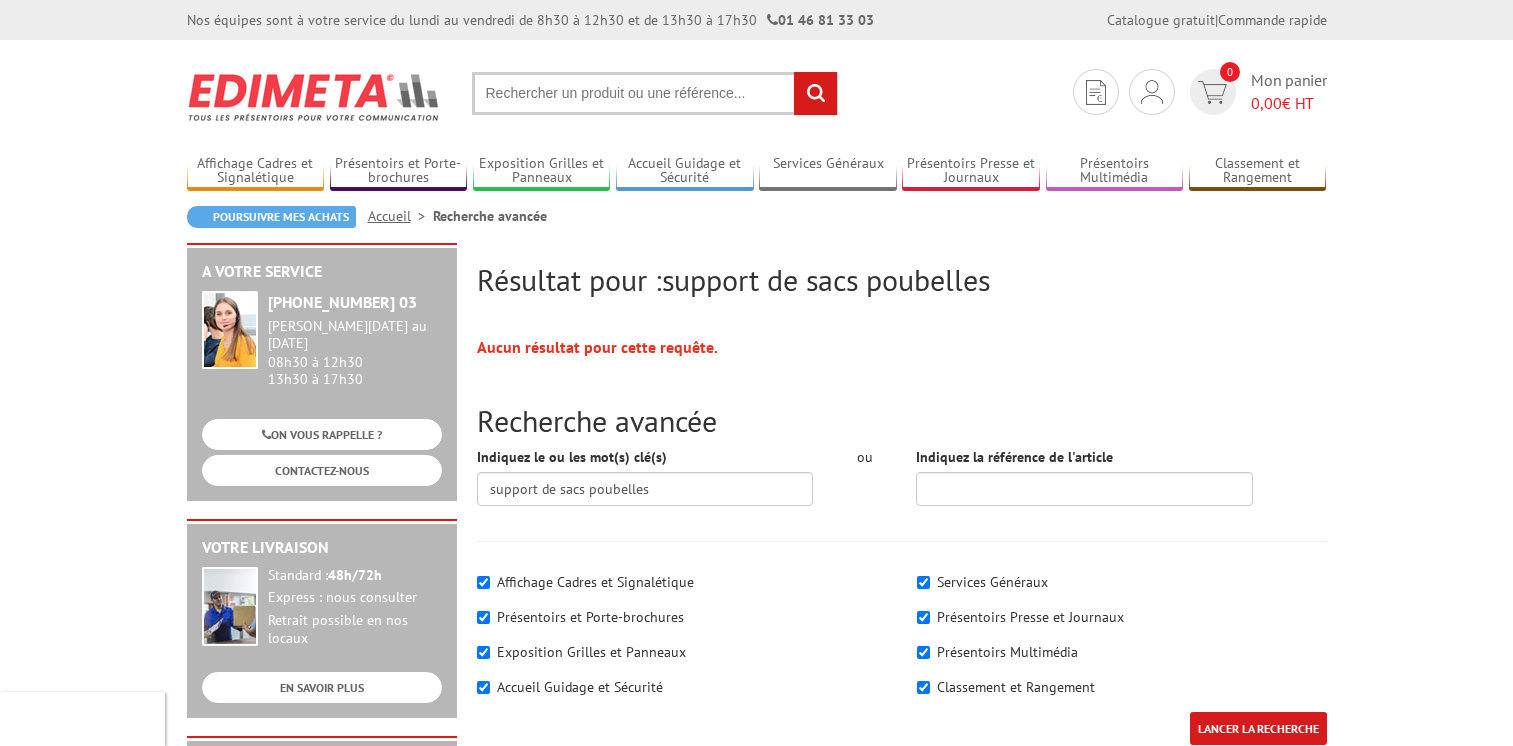 scroll, scrollTop: 0, scrollLeft: 0, axis: both 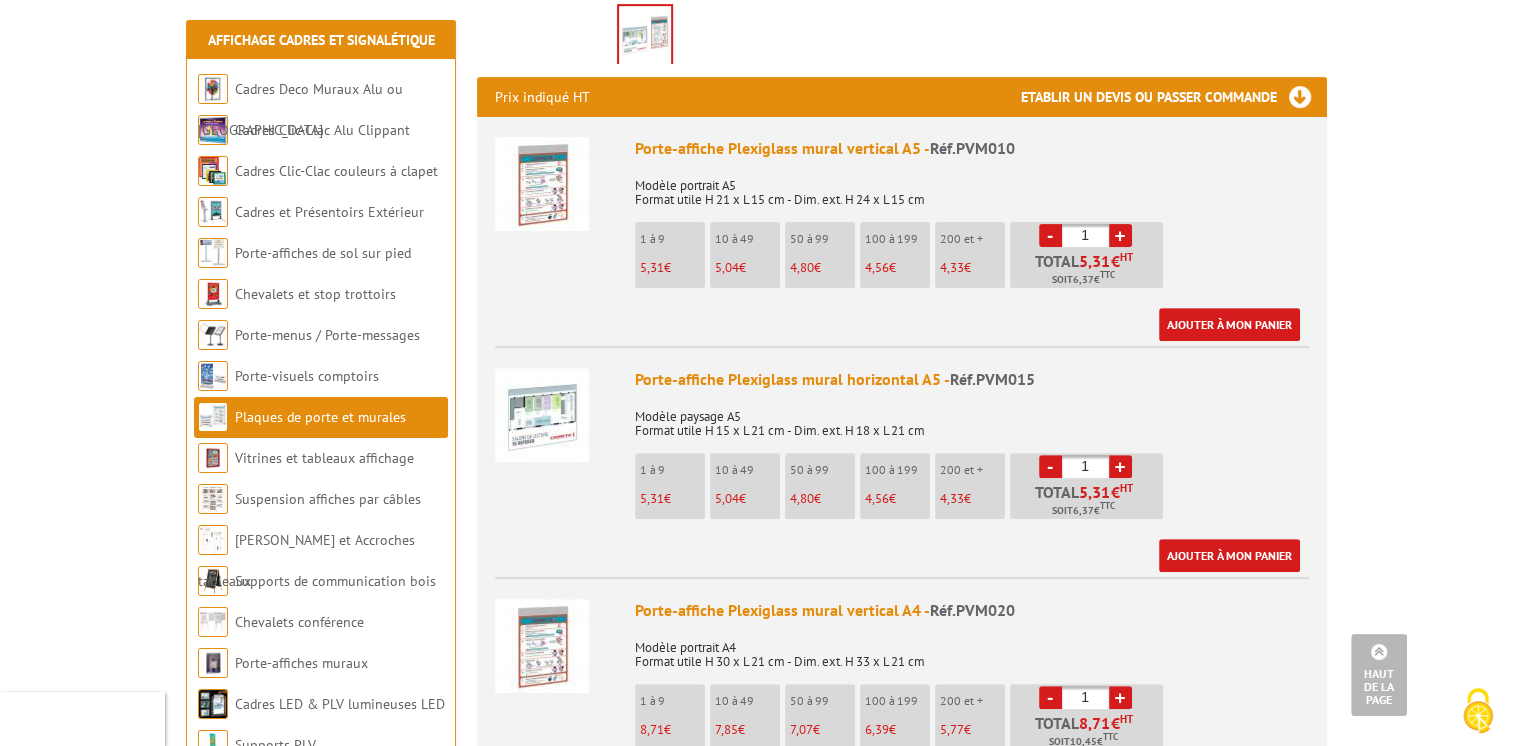 click at bounding box center [542, 184] 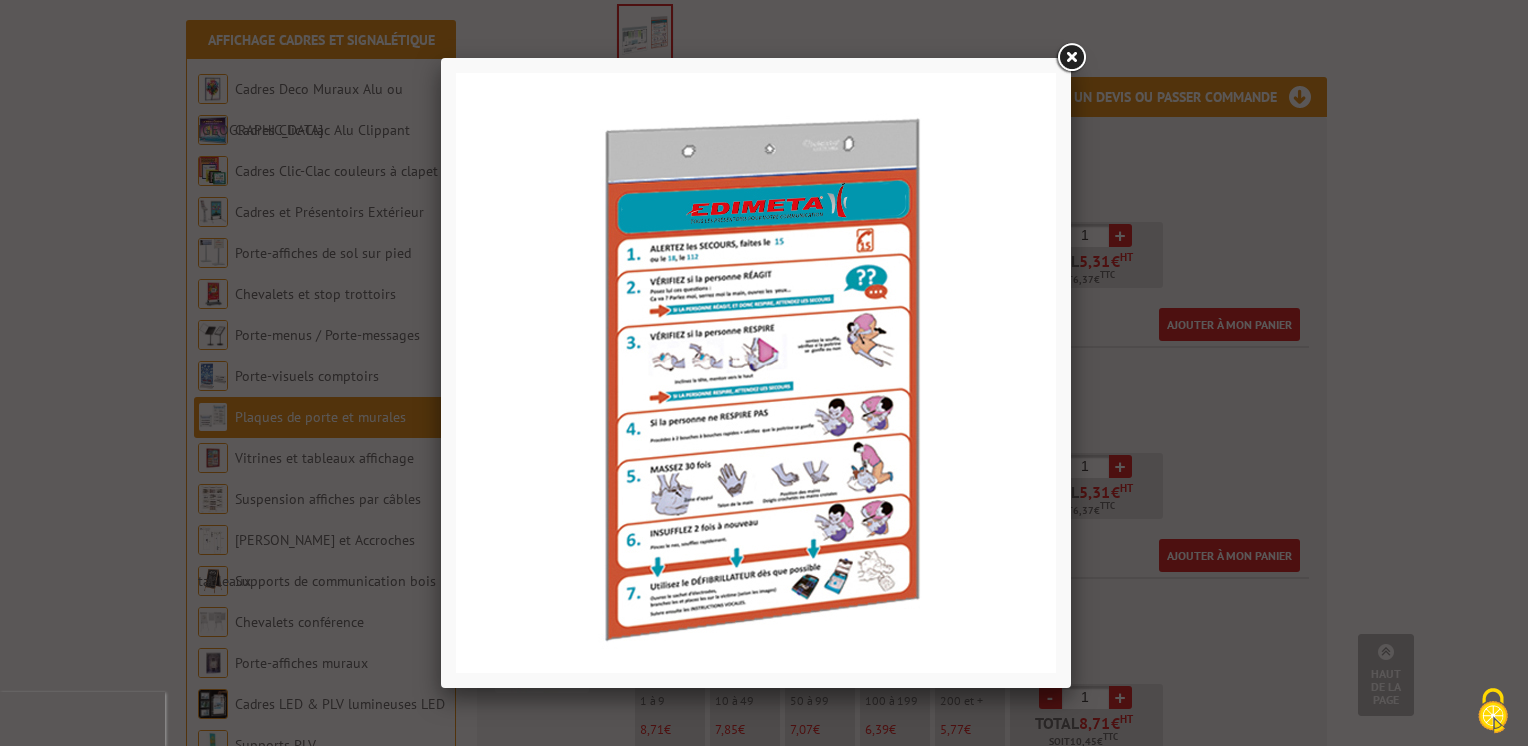 click at bounding box center [756, 373] 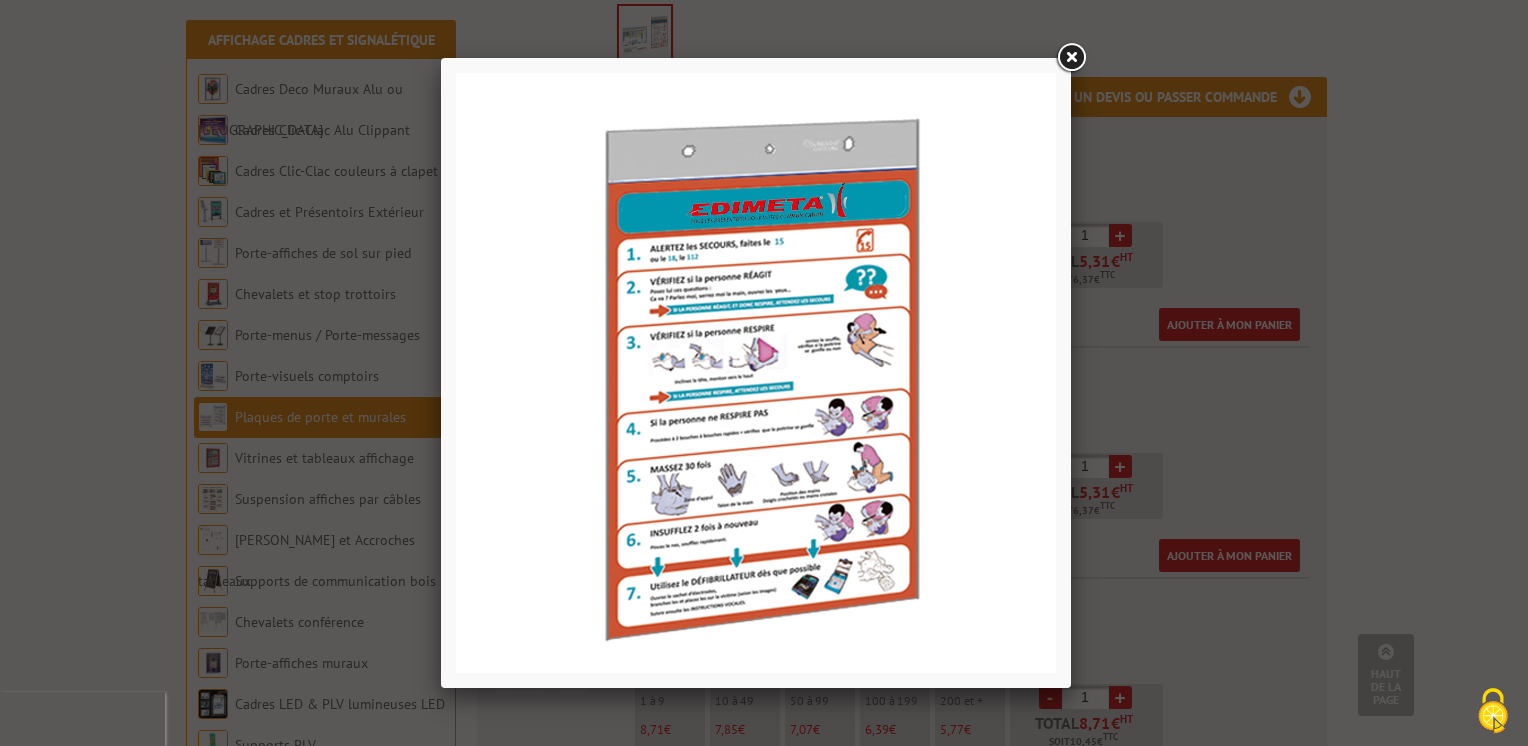 click at bounding box center (1071, 58) 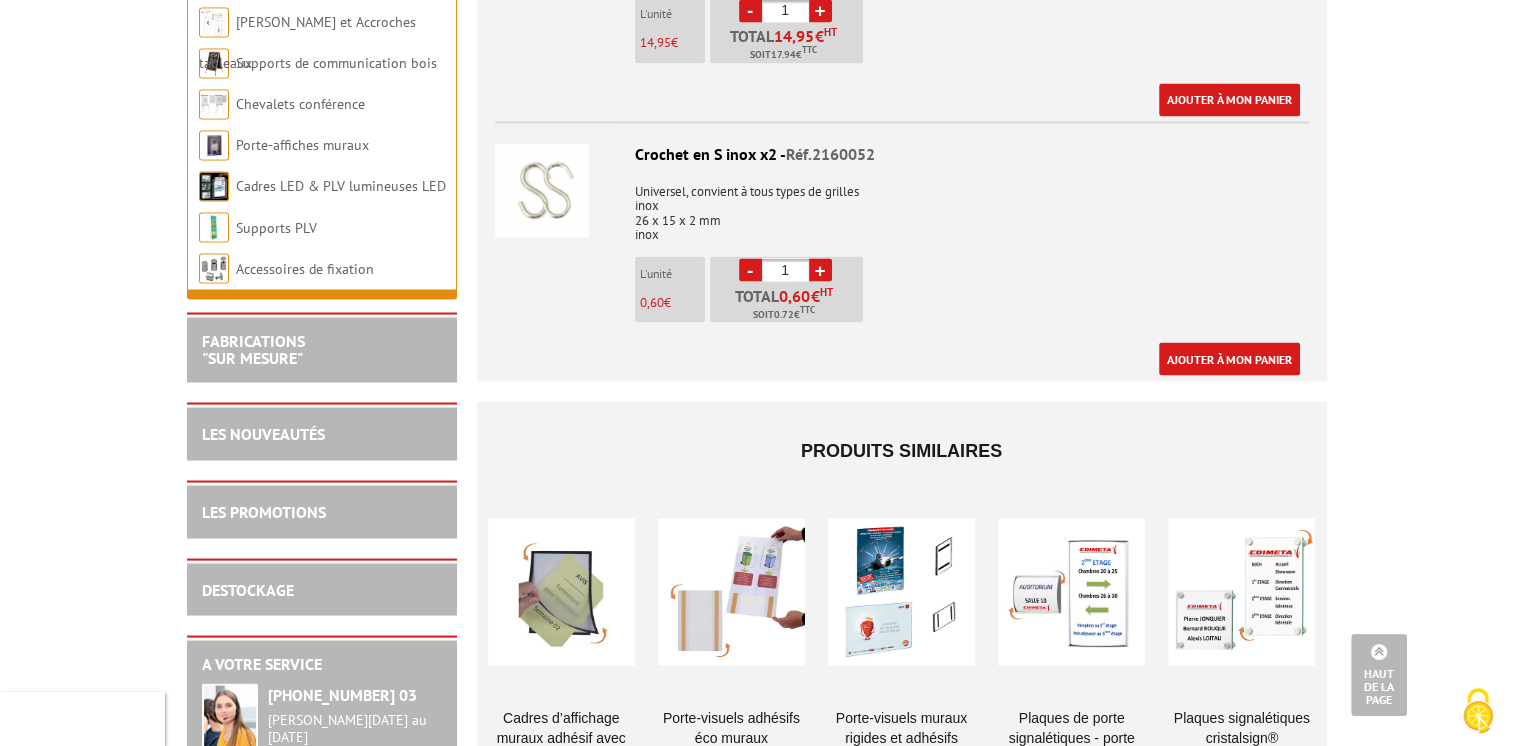 scroll, scrollTop: 3600, scrollLeft: 0, axis: vertical 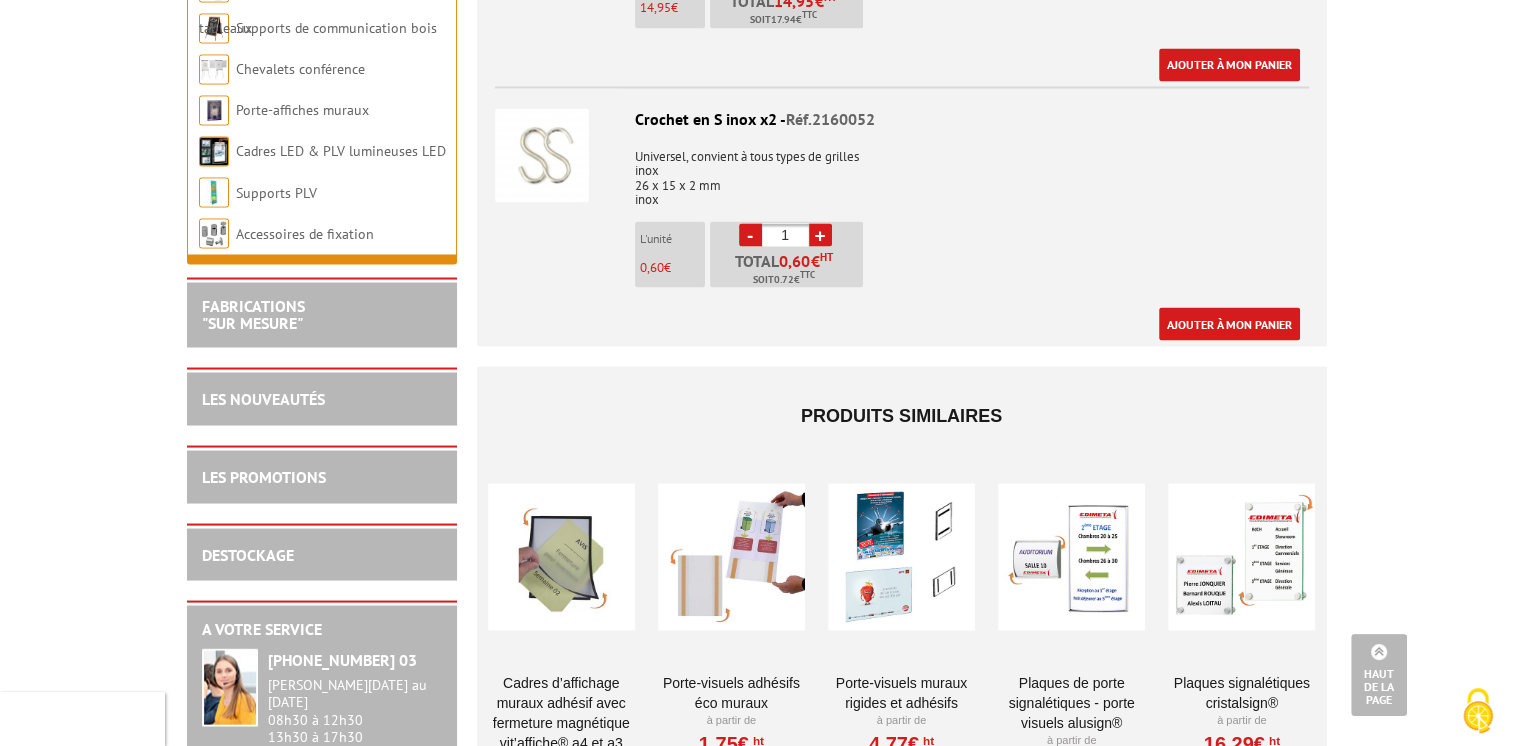 click on "Porte-visuels adhésifs éco muraux" at bounding box center (731, 692) 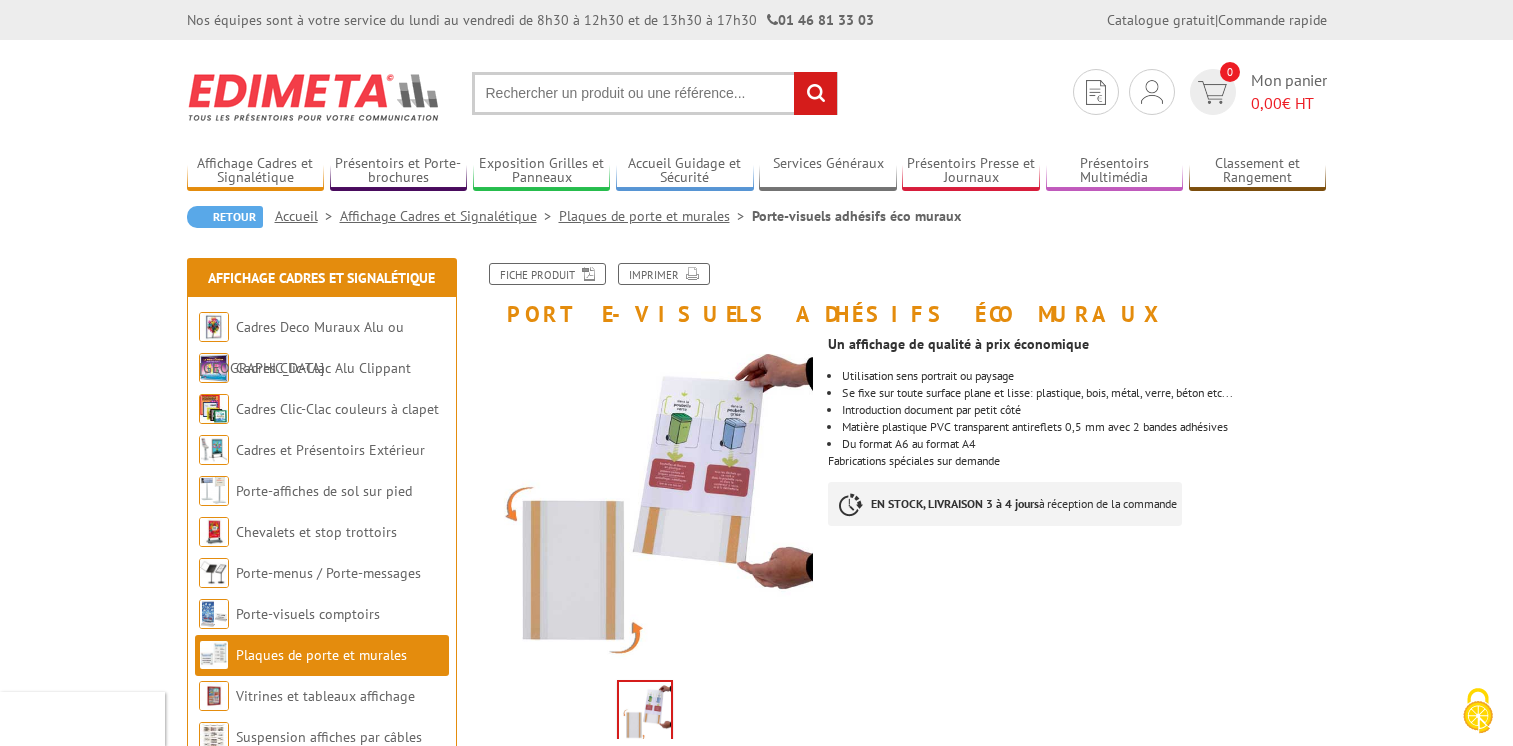 scroll, scrollTop: 0, scrollLeft: 0, axis: both 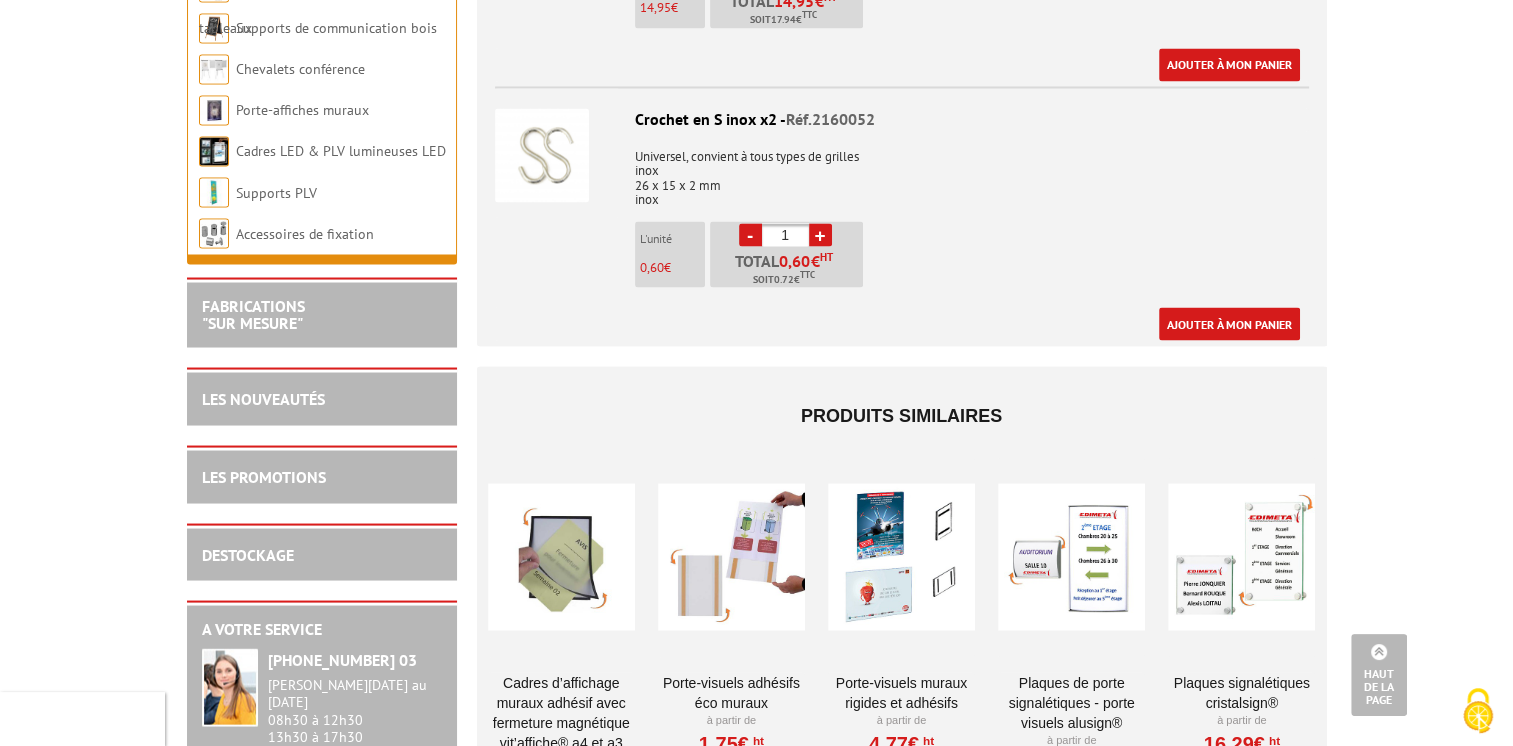 click at bounding box center [901, 557] 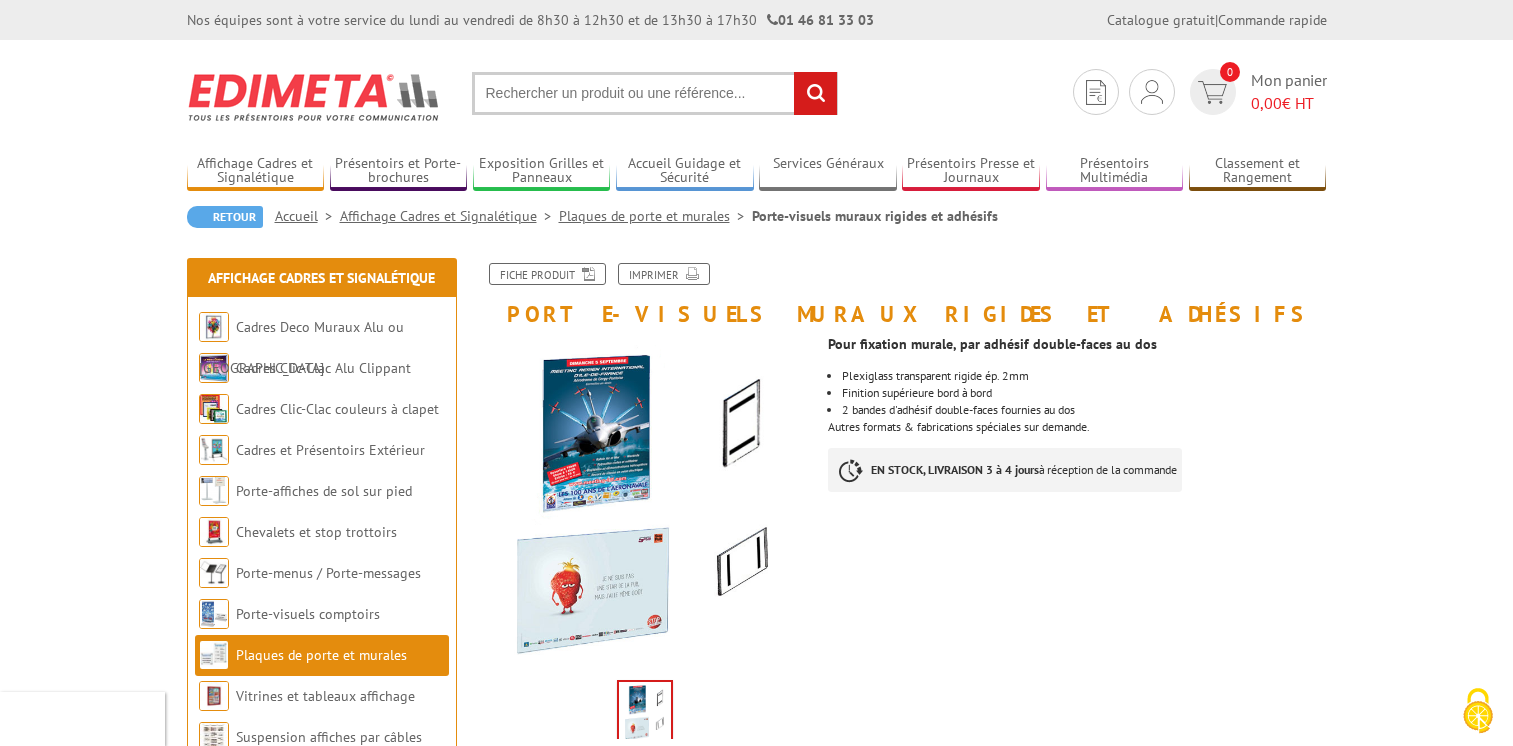 scroll, scrollTop: 0, scrollLeft: 0, axis: both 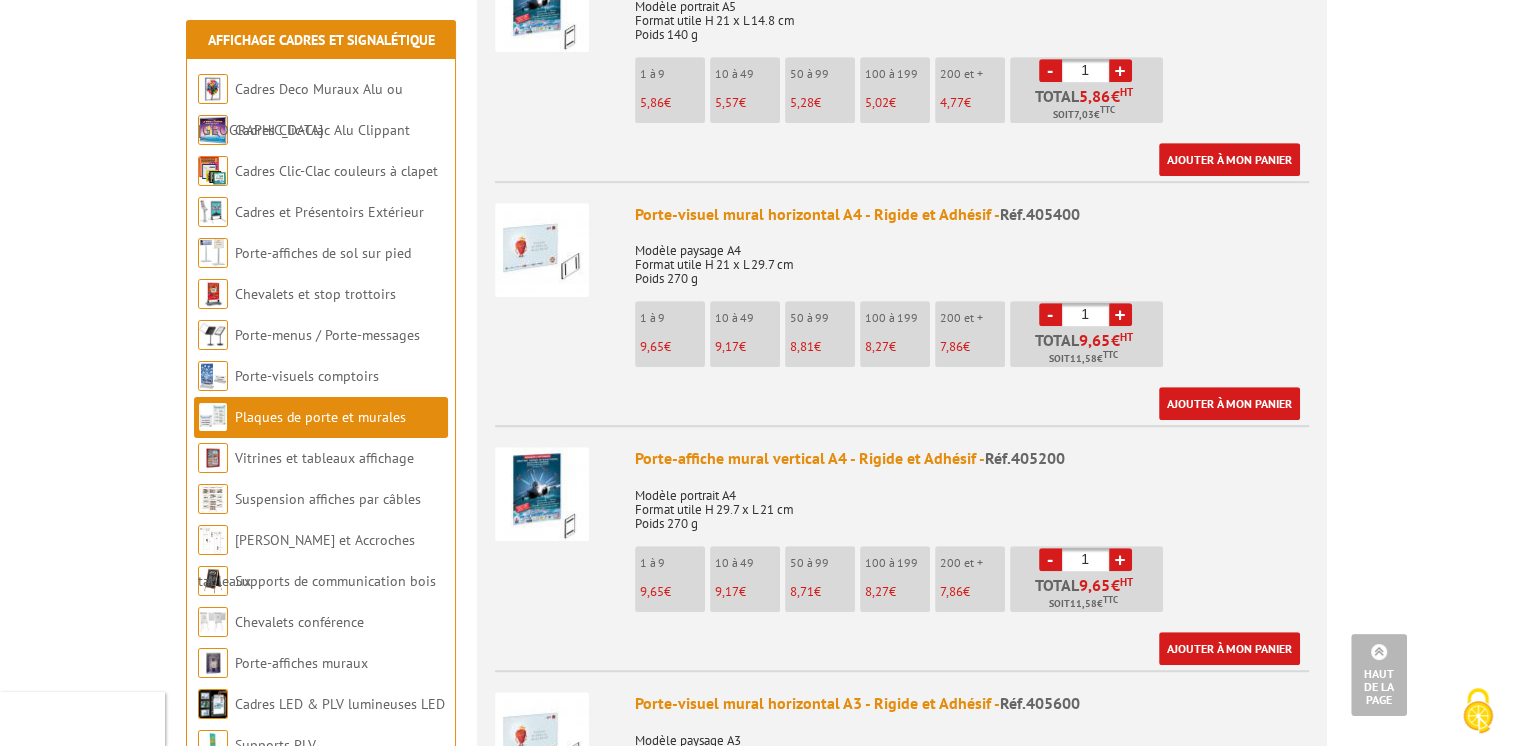 click on "Porte-affiche mural vertical A4 - Rigide et Adhésif -  Réf.405200" at bounding box center [972, 458] 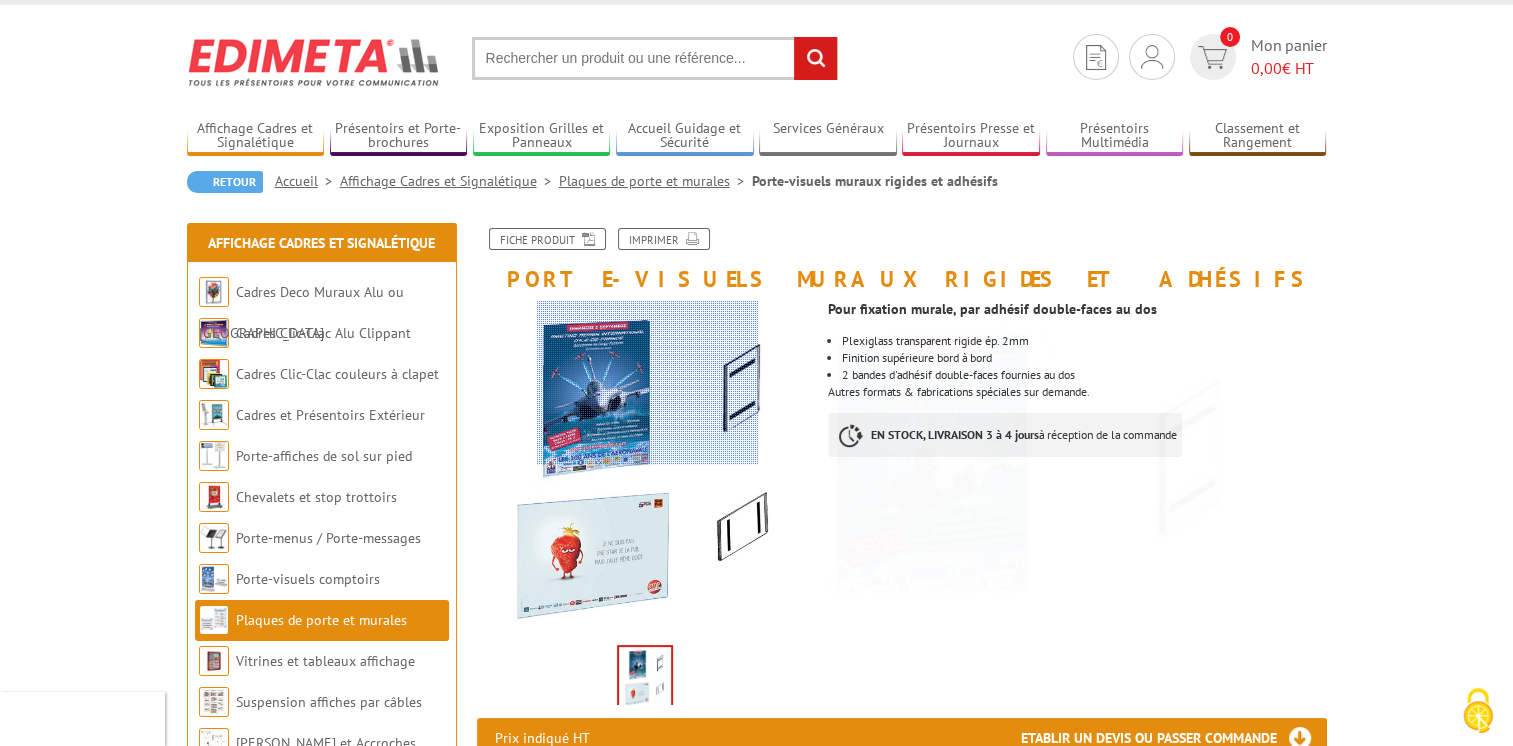 scroll, scrollTop: 0, scrollLeft: 0, axis: both 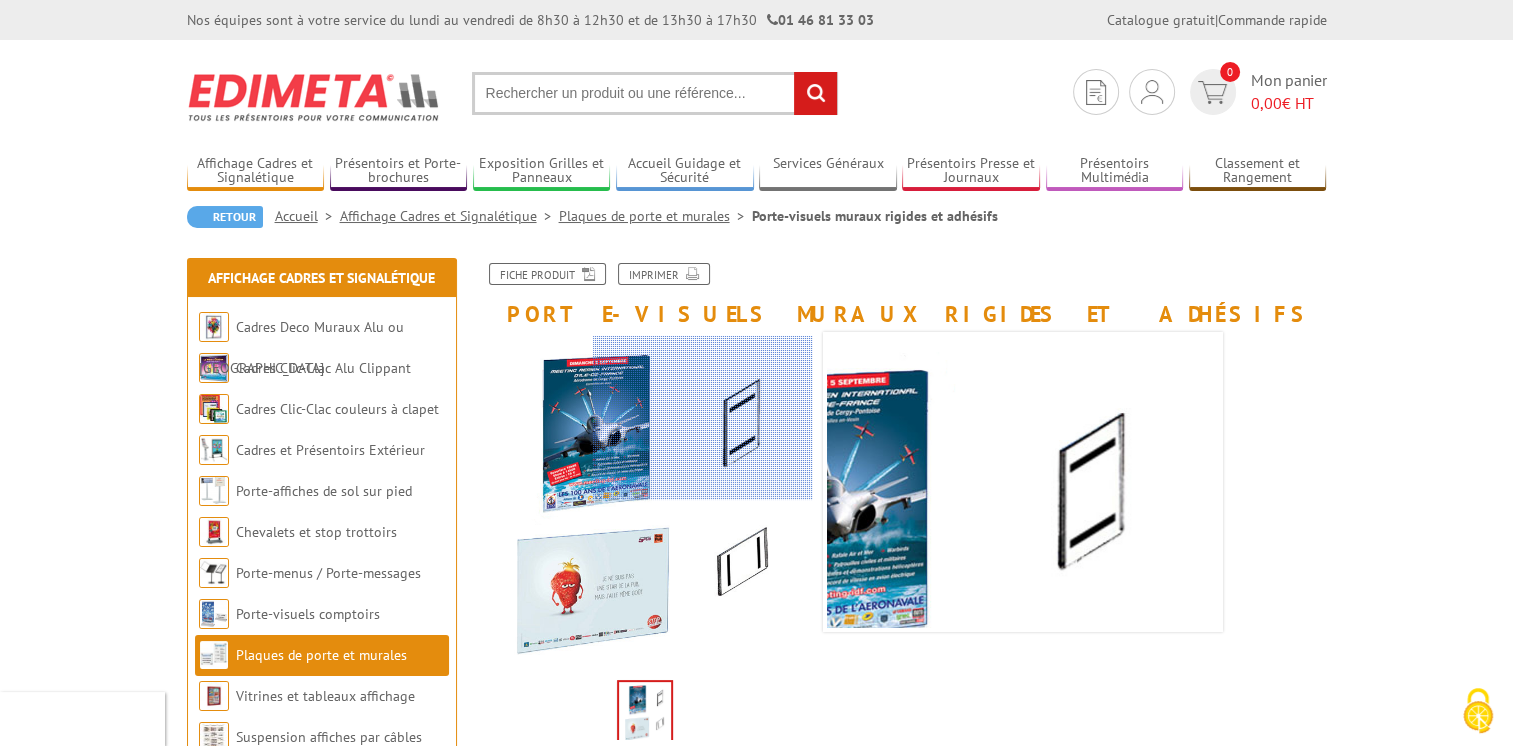 click at bounding box center [703, 418] 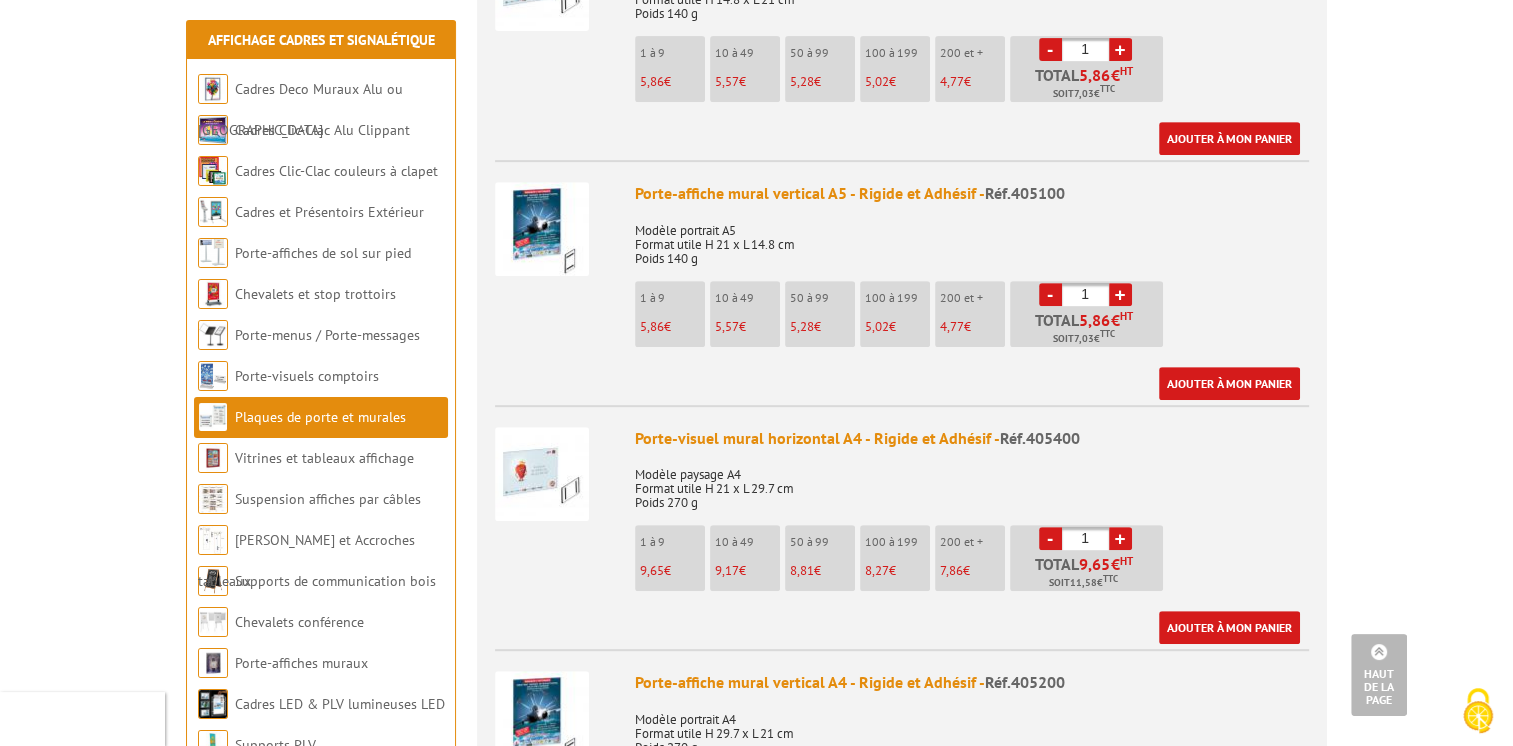 scroll, scrollTop: 900, scrollLeft: 0, axis: vertical 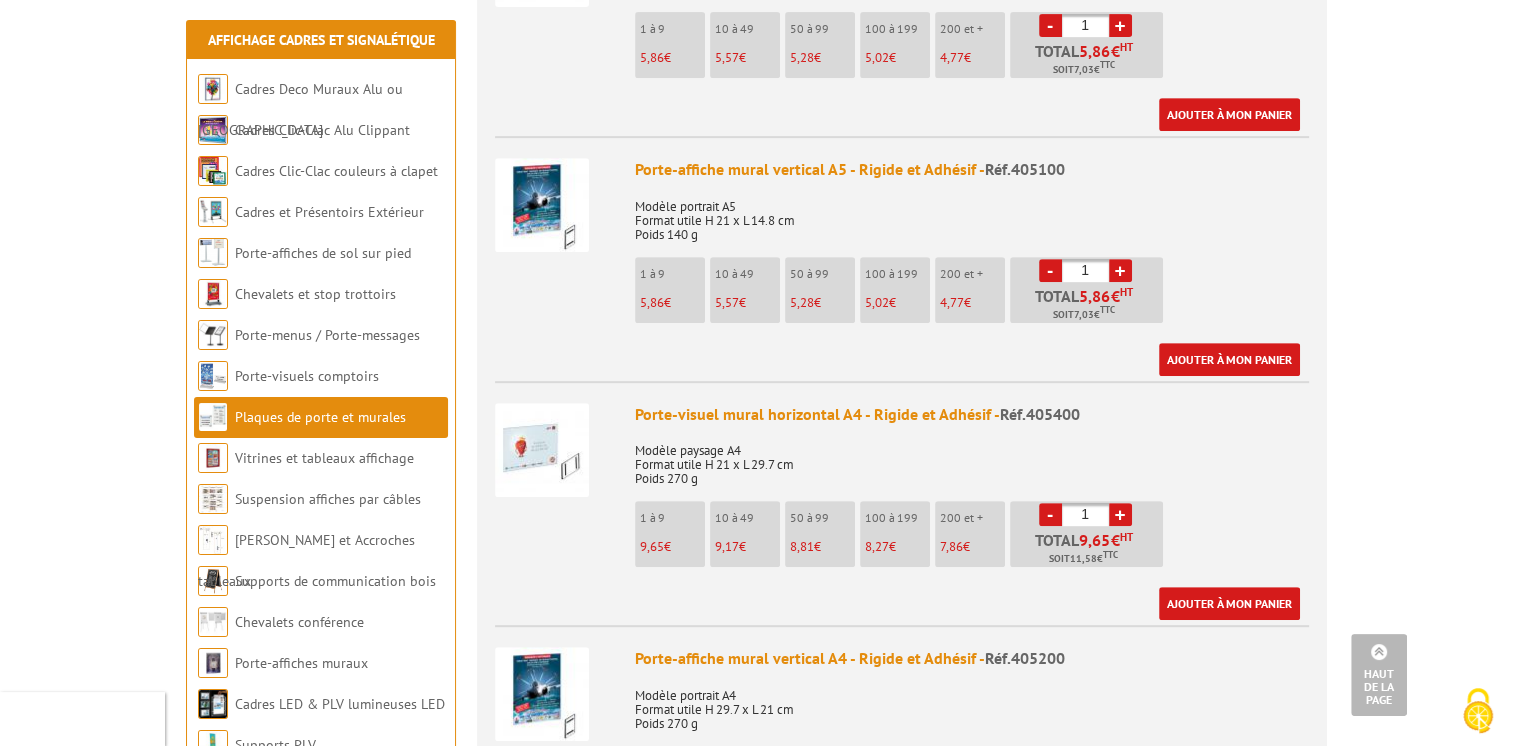 click on "Modèle paysage A4 Format utile H 21 x L 29.7 cm Poids 270 g" at bounding box center (972, 458) 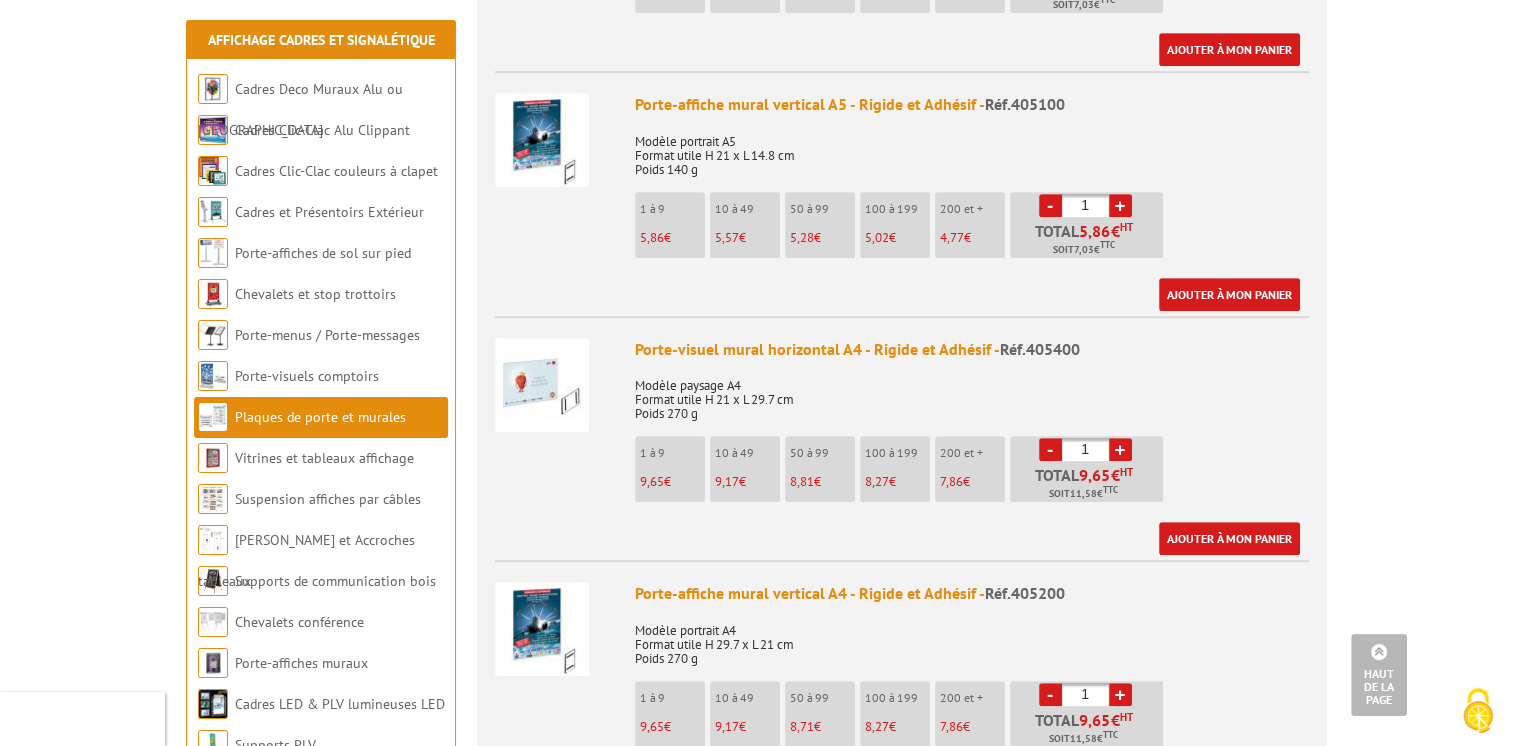 scroll, scrollTop: 1000, scrollLeft: 0, axis: vertical 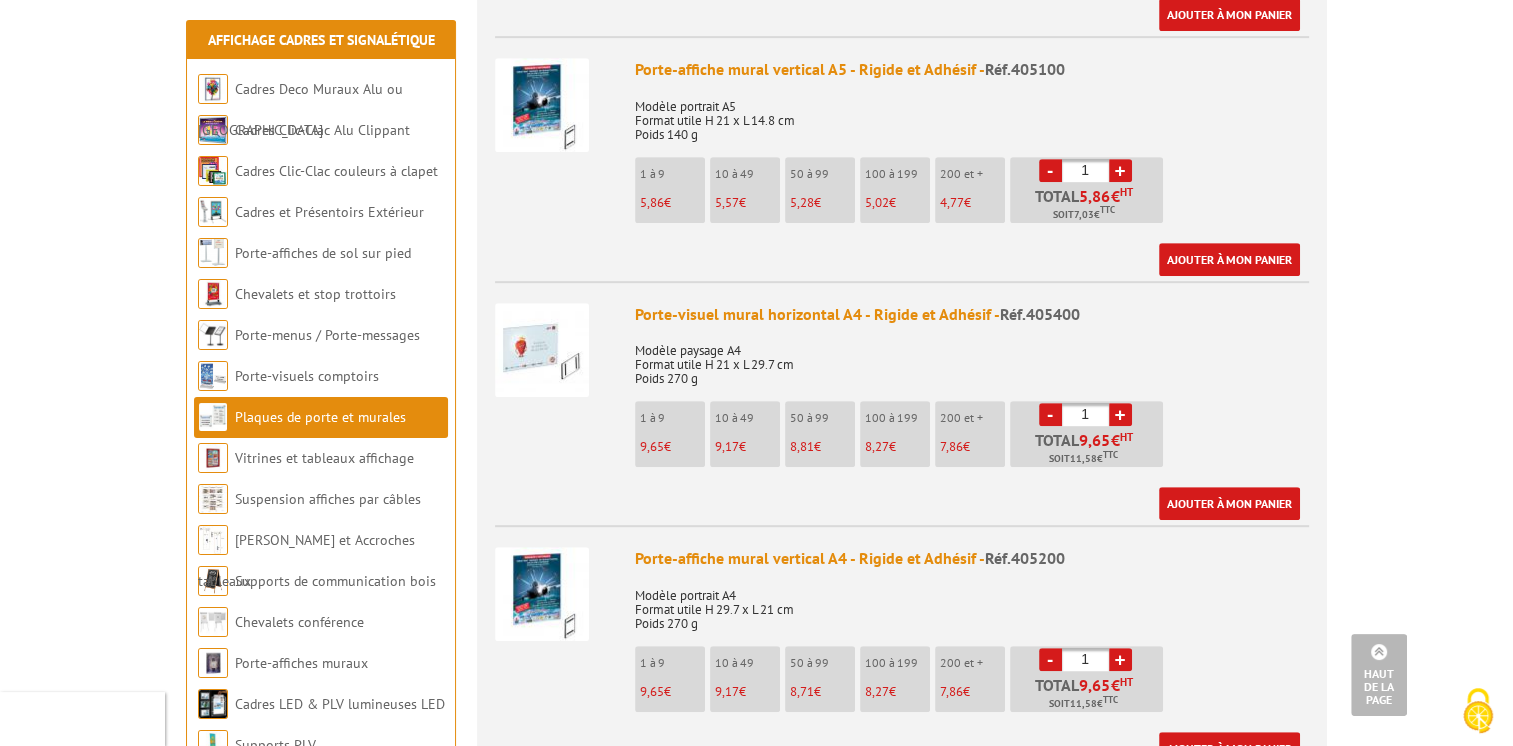 click on "Porte-visuel mural horizontal A4 - Rigide et Adhésif -  Réf.405400" at bounding box center [972, 314] 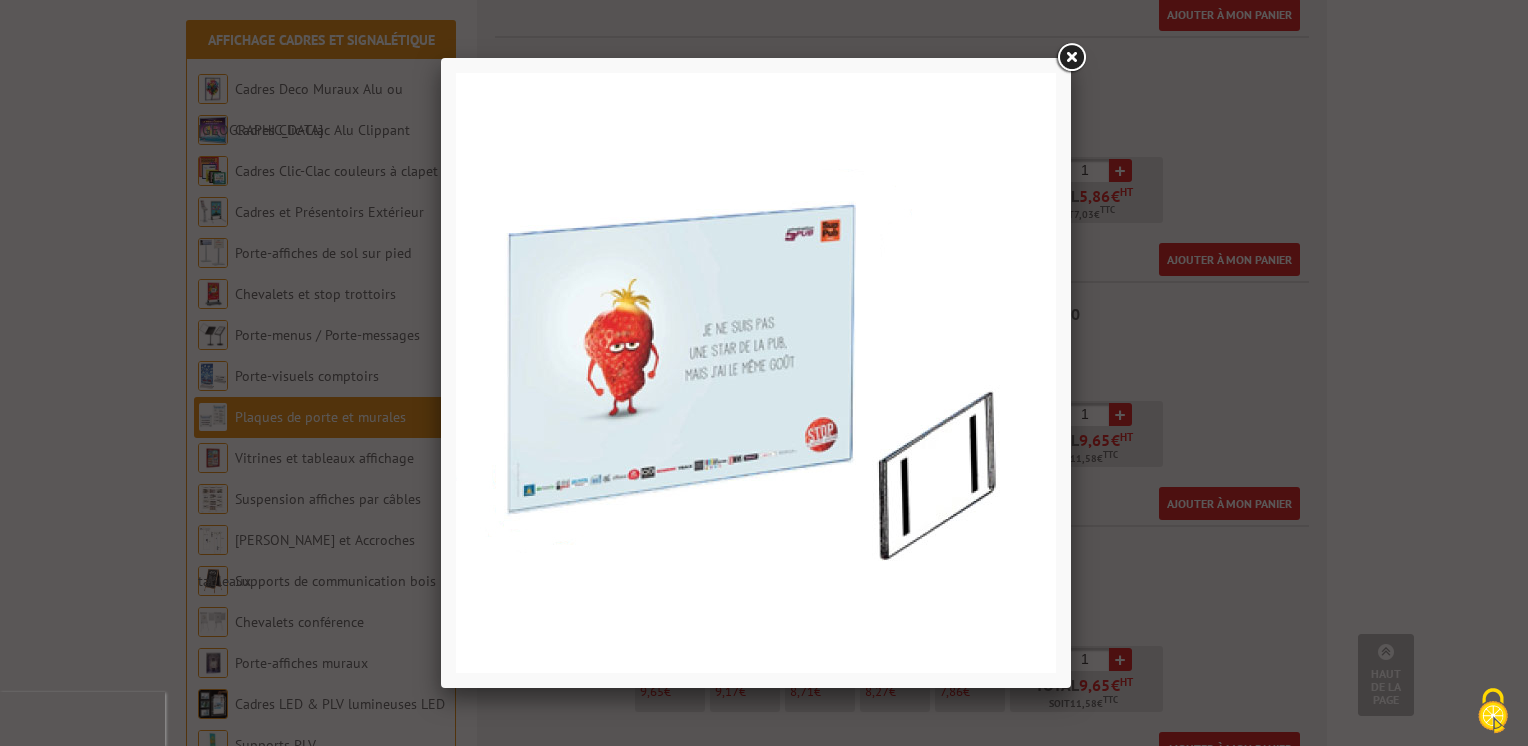 click at bounding box center [1071, 58] 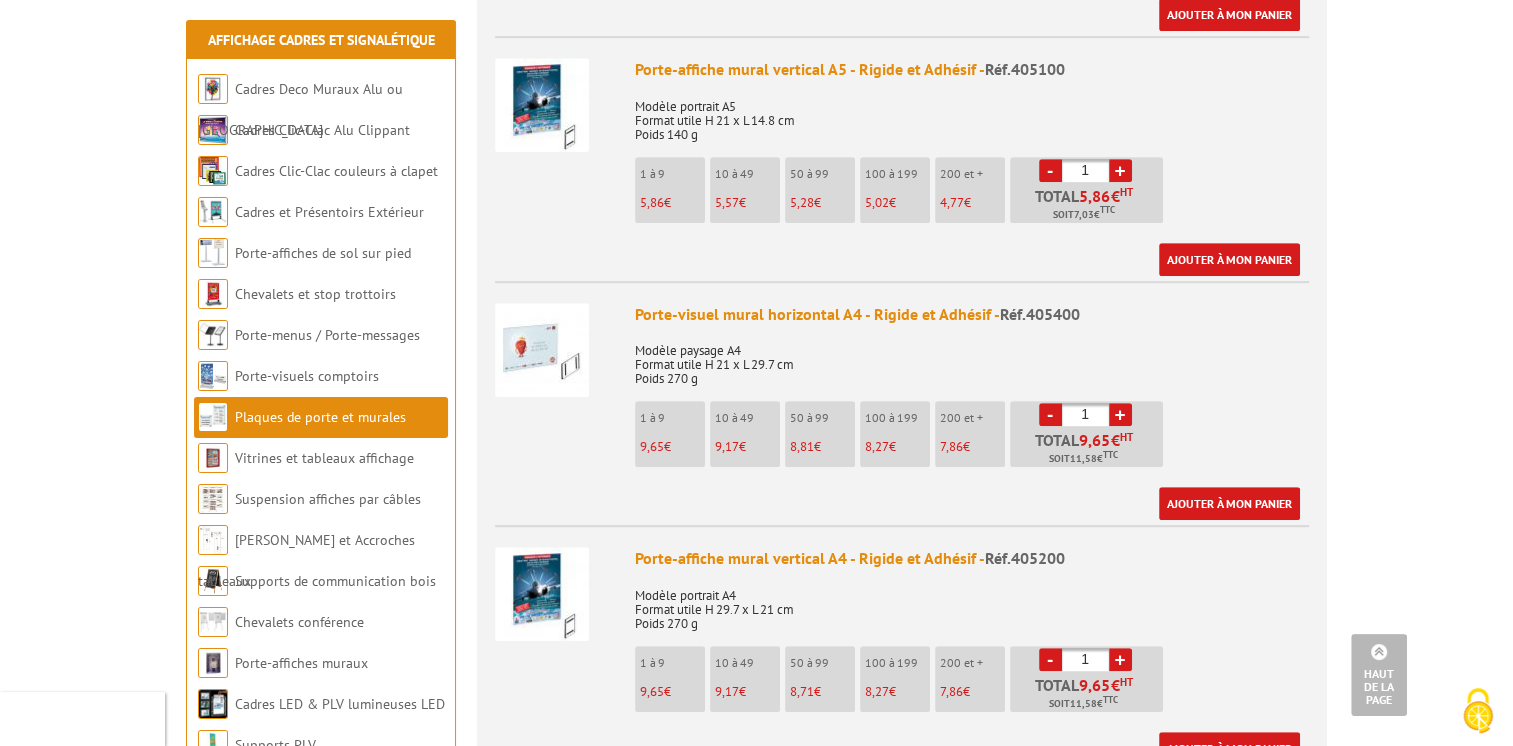 click on "Porte-visuel mural horizontal A4 - Rigide et Adhésif -  Réf.405400" at bounding box center [972, 314] 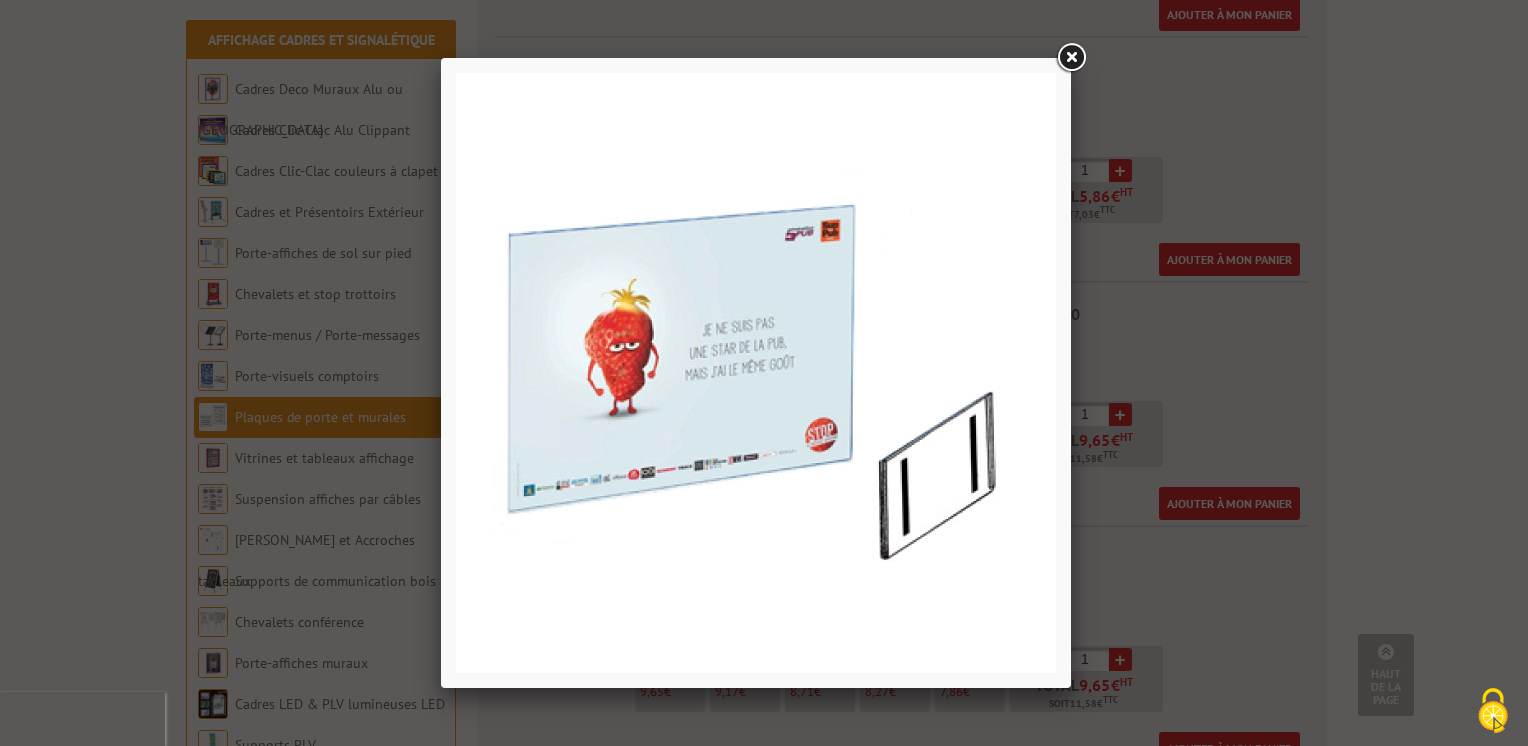 click at bounding box center (1071, 58) 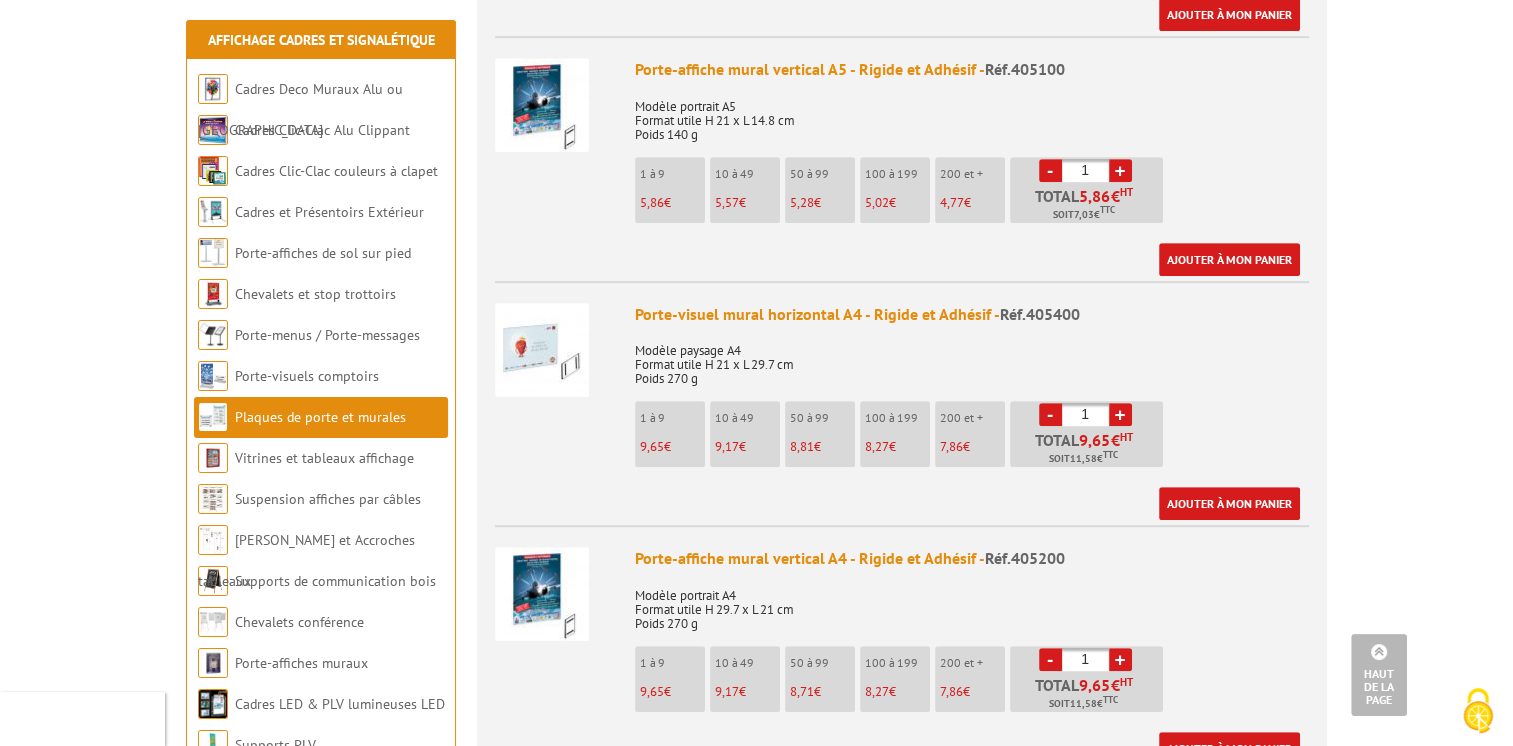 click on "Modèle paysage A4 Format utile H 21 x L 29.7 cm Poids 270 g" at bounding box center (972, 358) 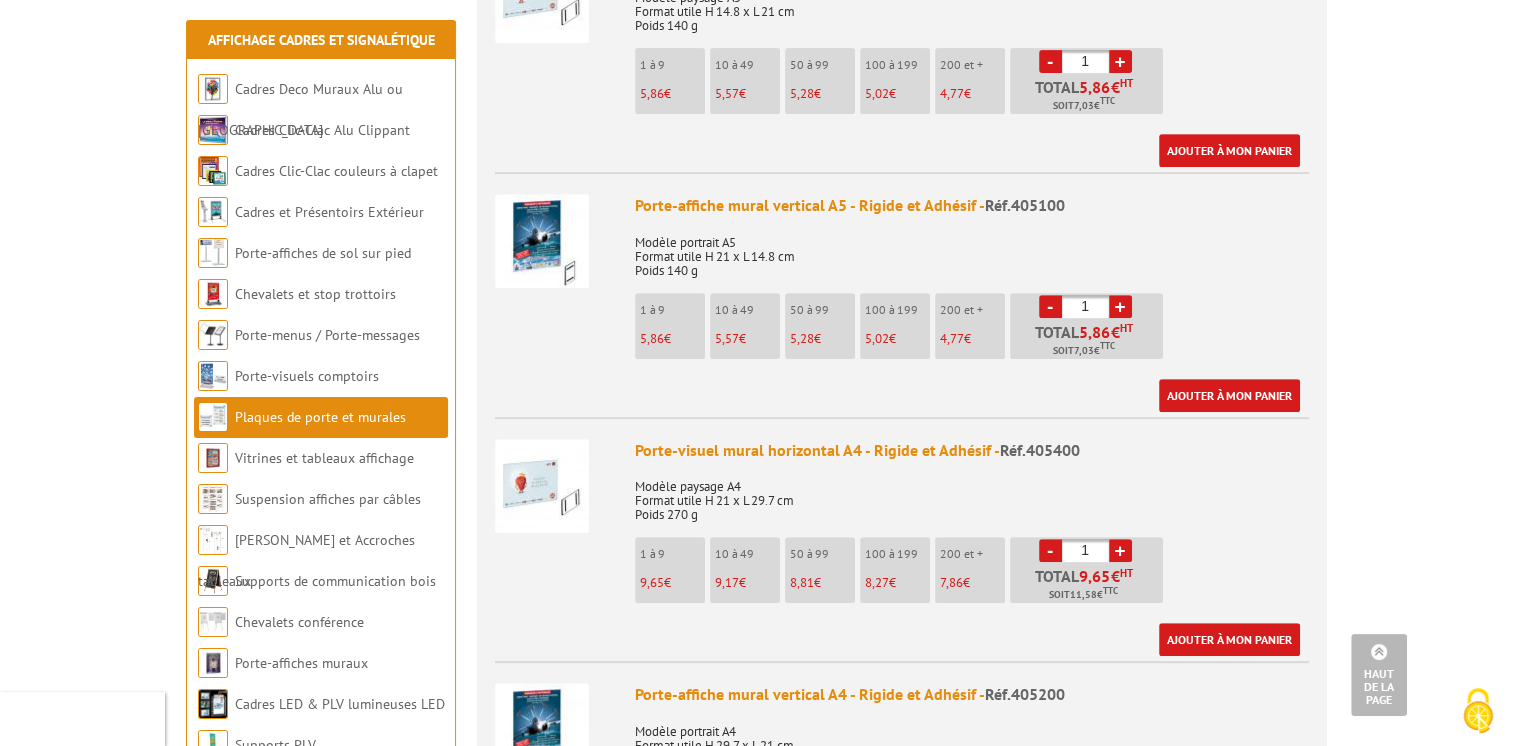 scroll, scrollTop: 900, scrollLeft: 0, axis: vertical 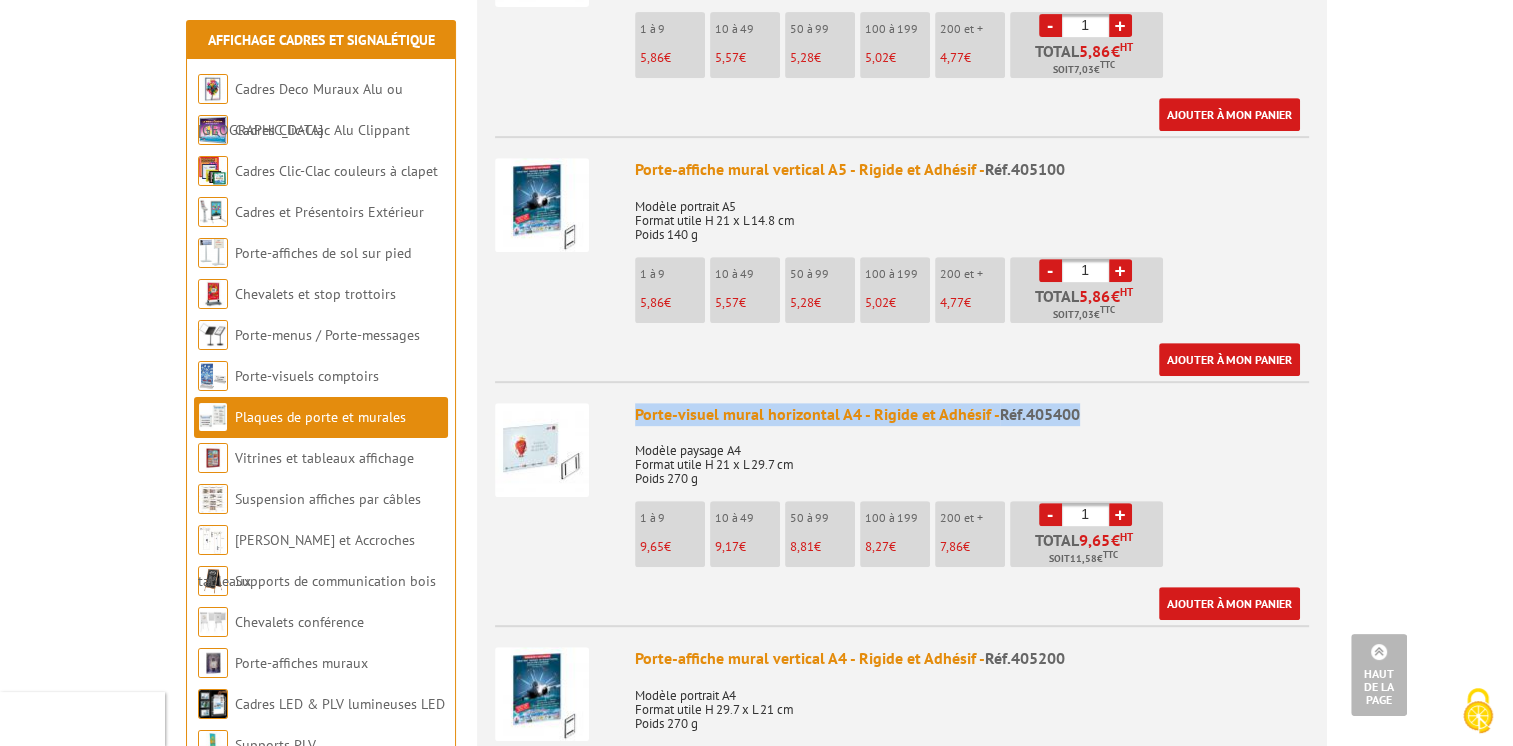 drag, startPoint x: 632, startPoint y: 416, endPoint x: 1095, endPoint y: 409, distance: 463.05292 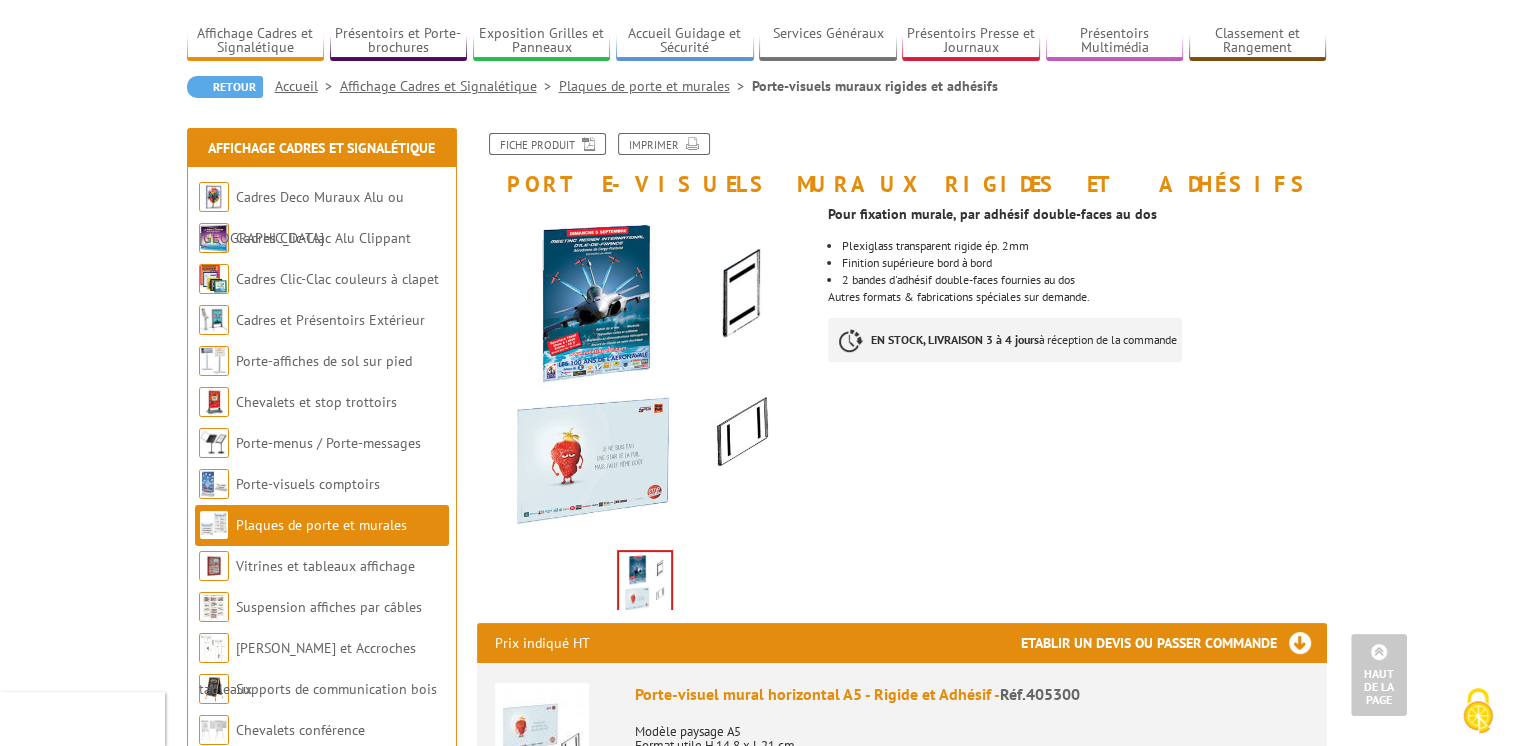 scroll, scrollTop: 0, scrollLeft: 0, axis: both 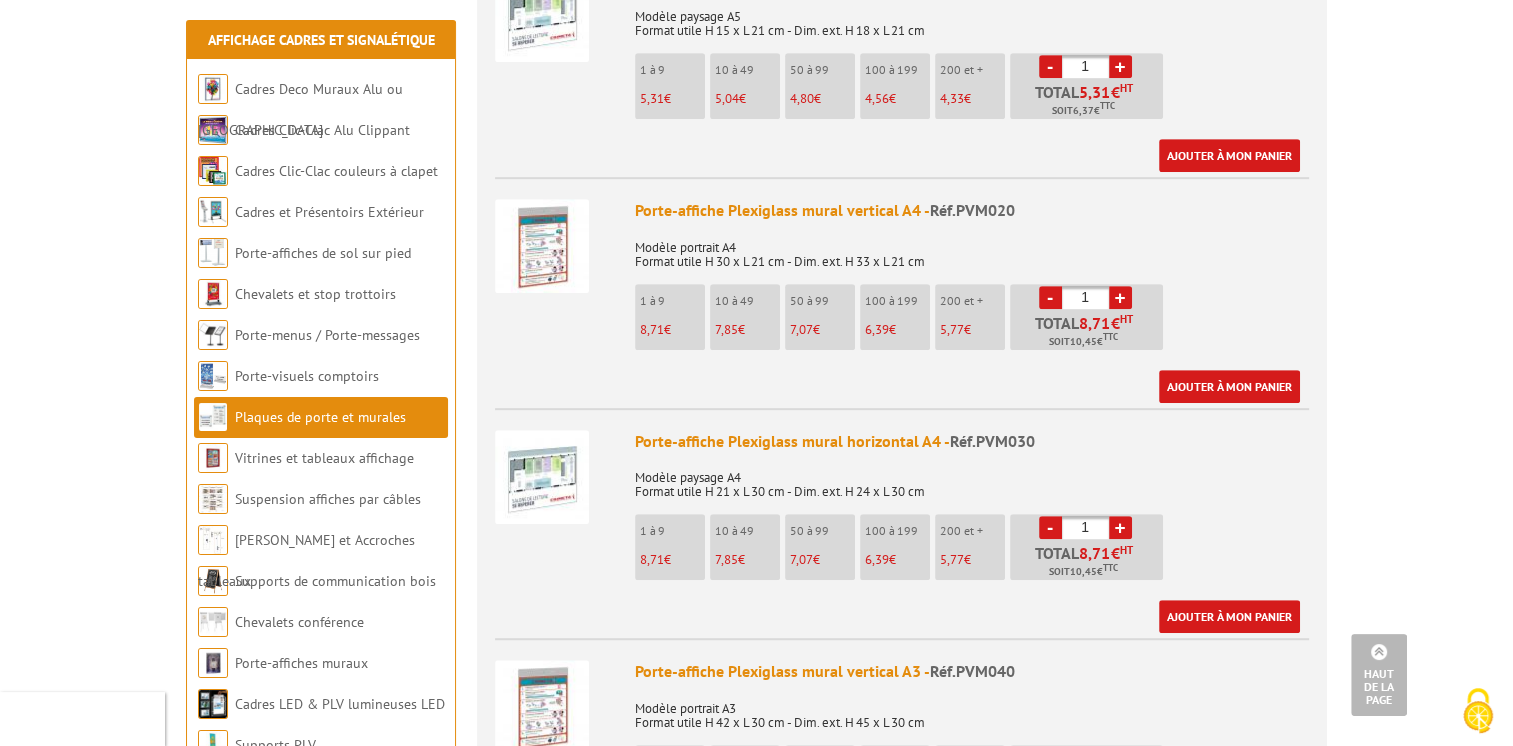 click on "Porte-affiche Plexiglass mural horizontal A4 -  Réf.PVM030" at bounding box center [972, 441] 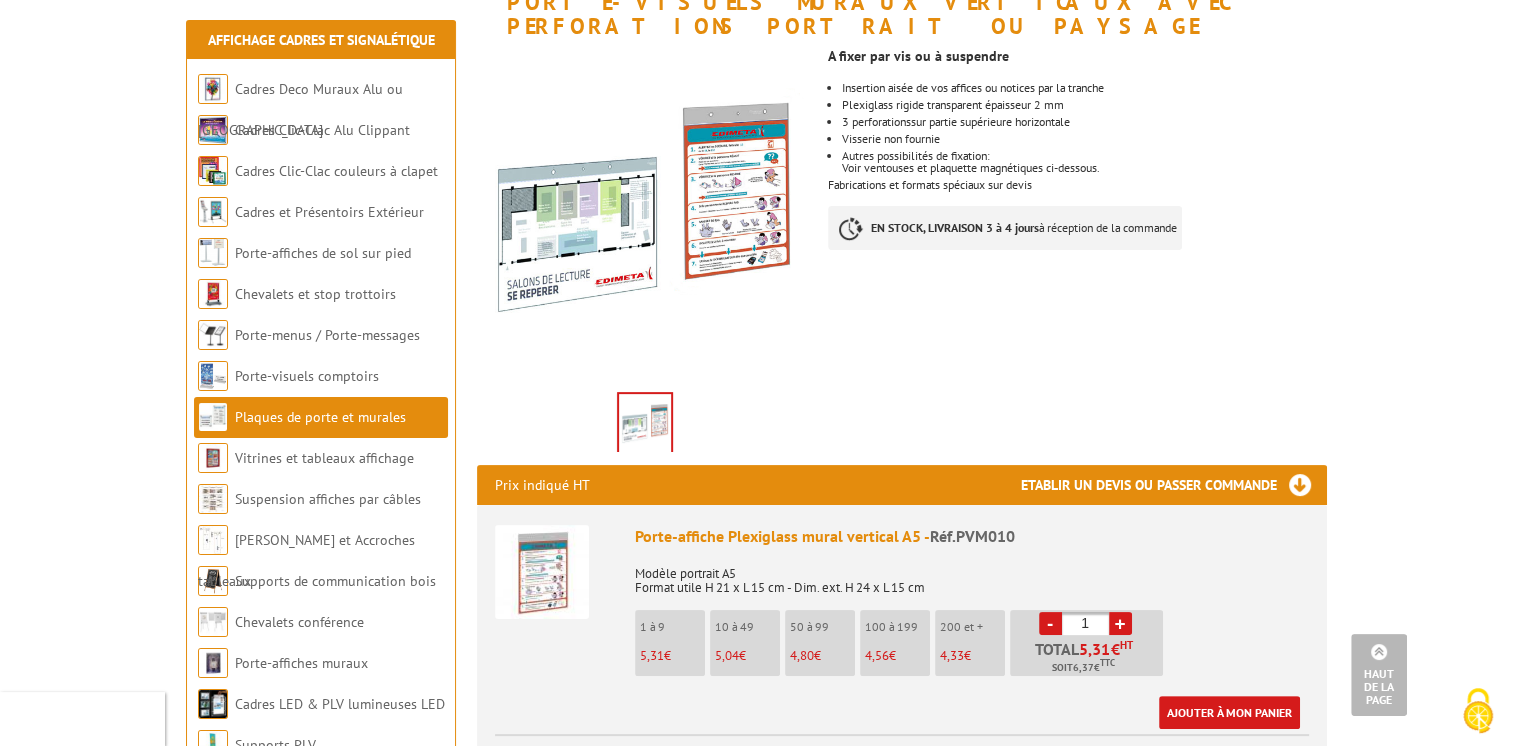 scroll, scrollTop: 100, scrollLeft: 0, axis: vertical 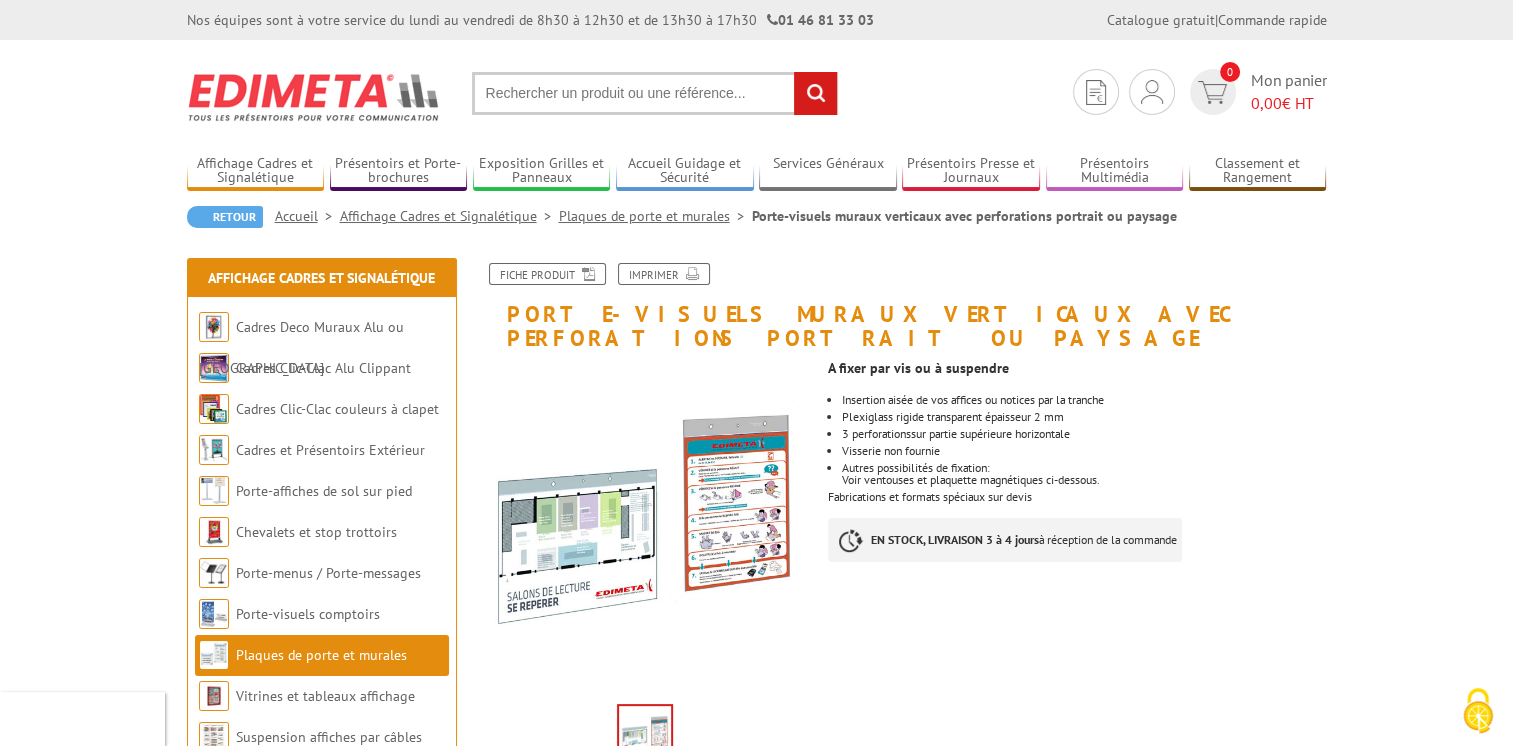 click at bounding box center [655, 93] 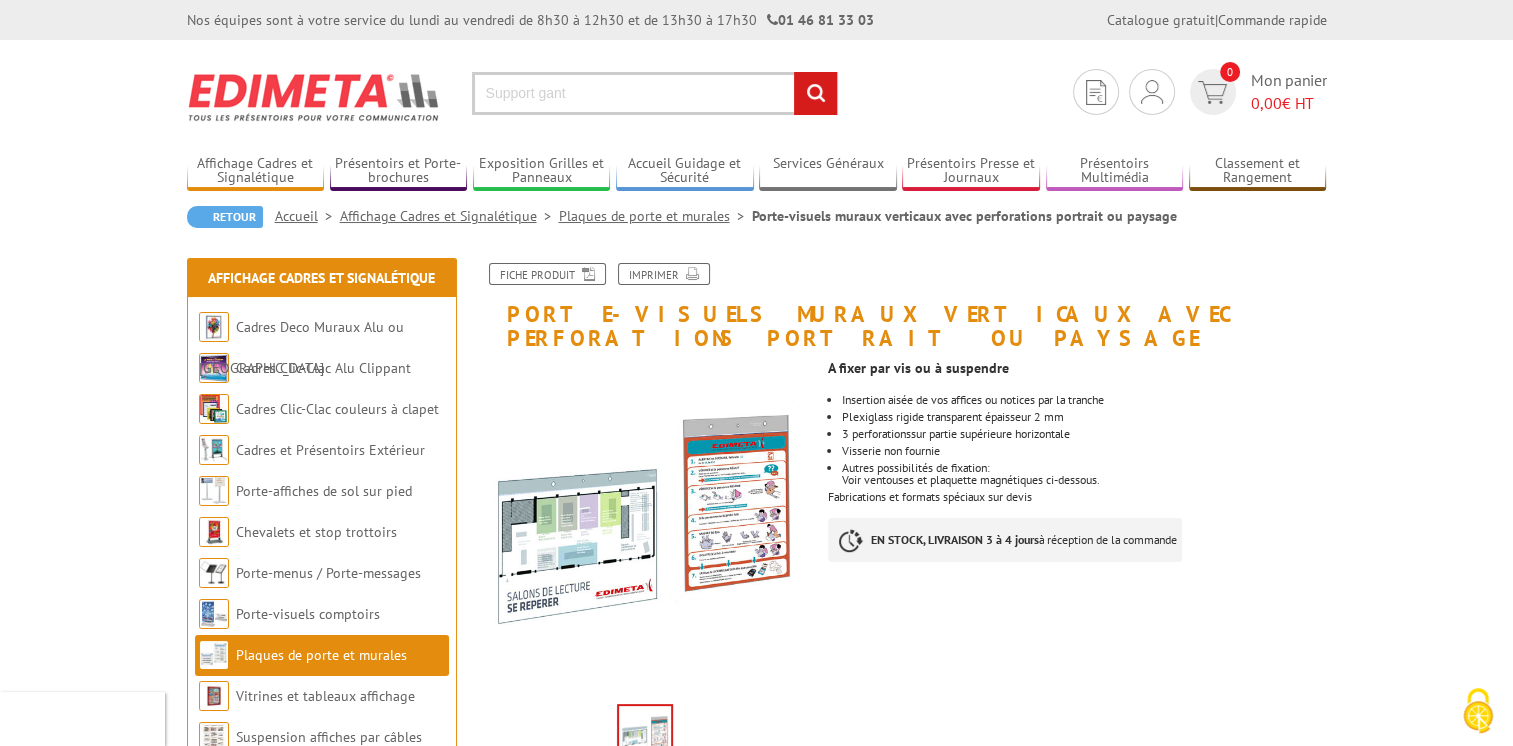 type on "Support gant" 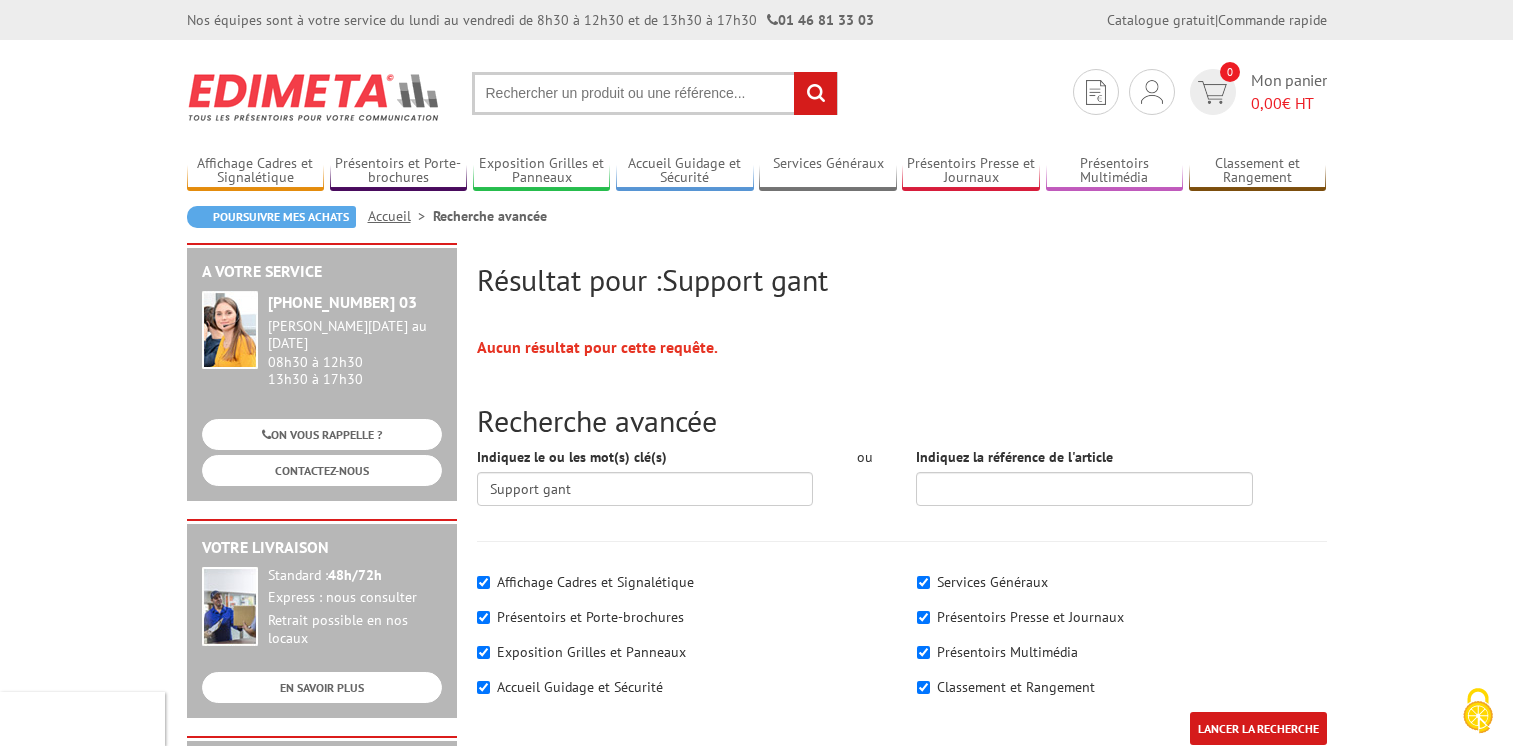 scroll, scrollTop: 0, scrollLeft: 0, axis: both 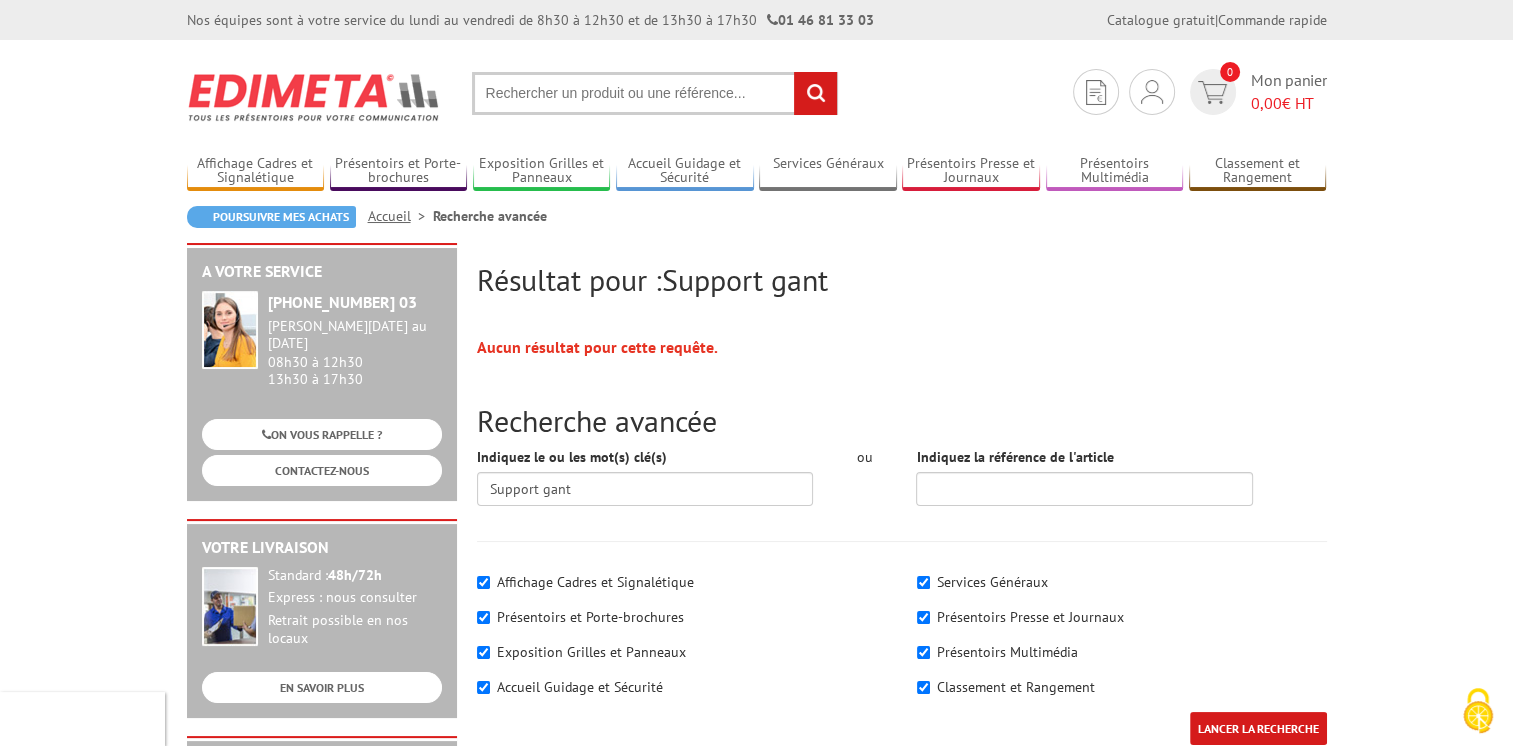 click at bounding box center (655, 93) 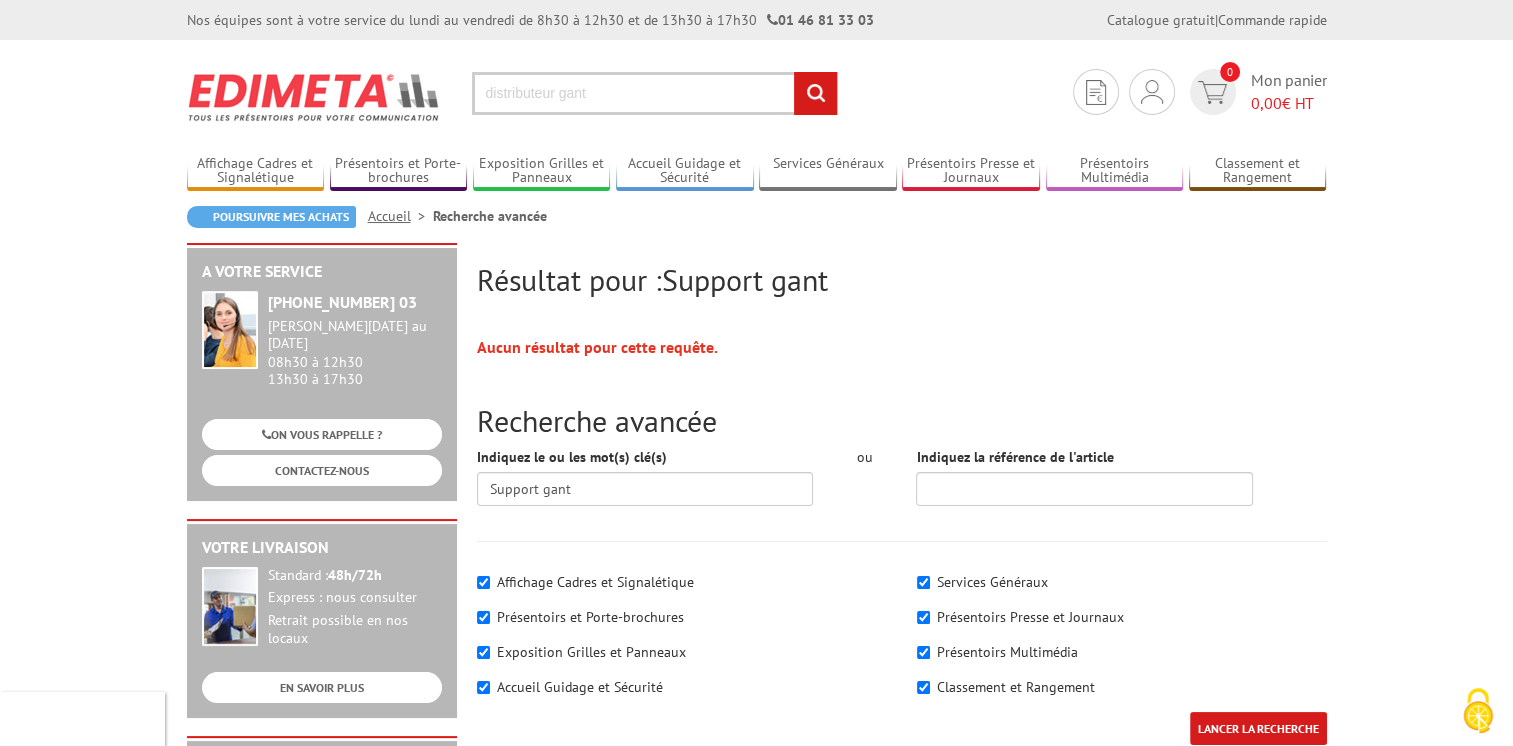 type on "distributeur gant" 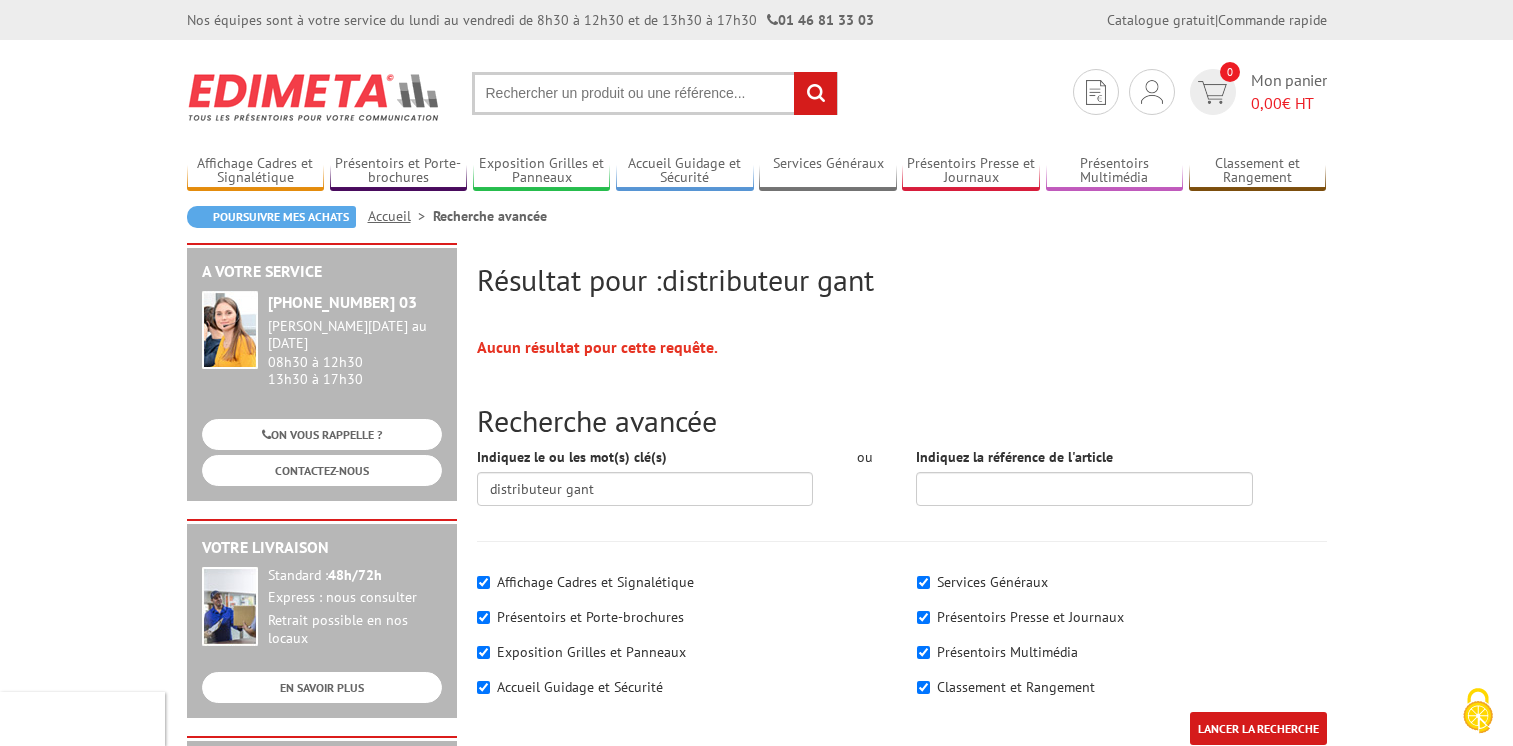 scroll, scrollTop: 0, scrollLeft: 0, axis: both 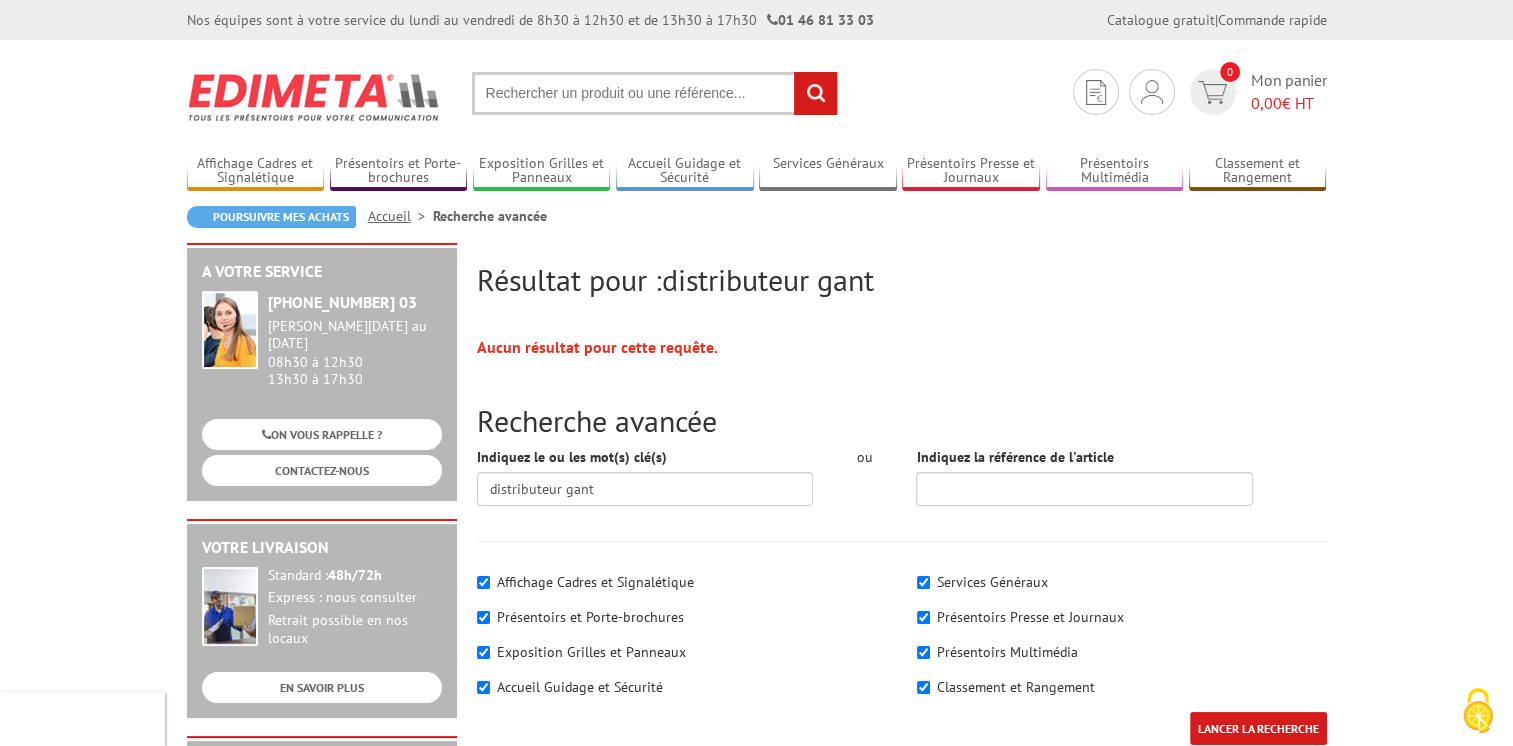 click at bounding box center [655, 93] 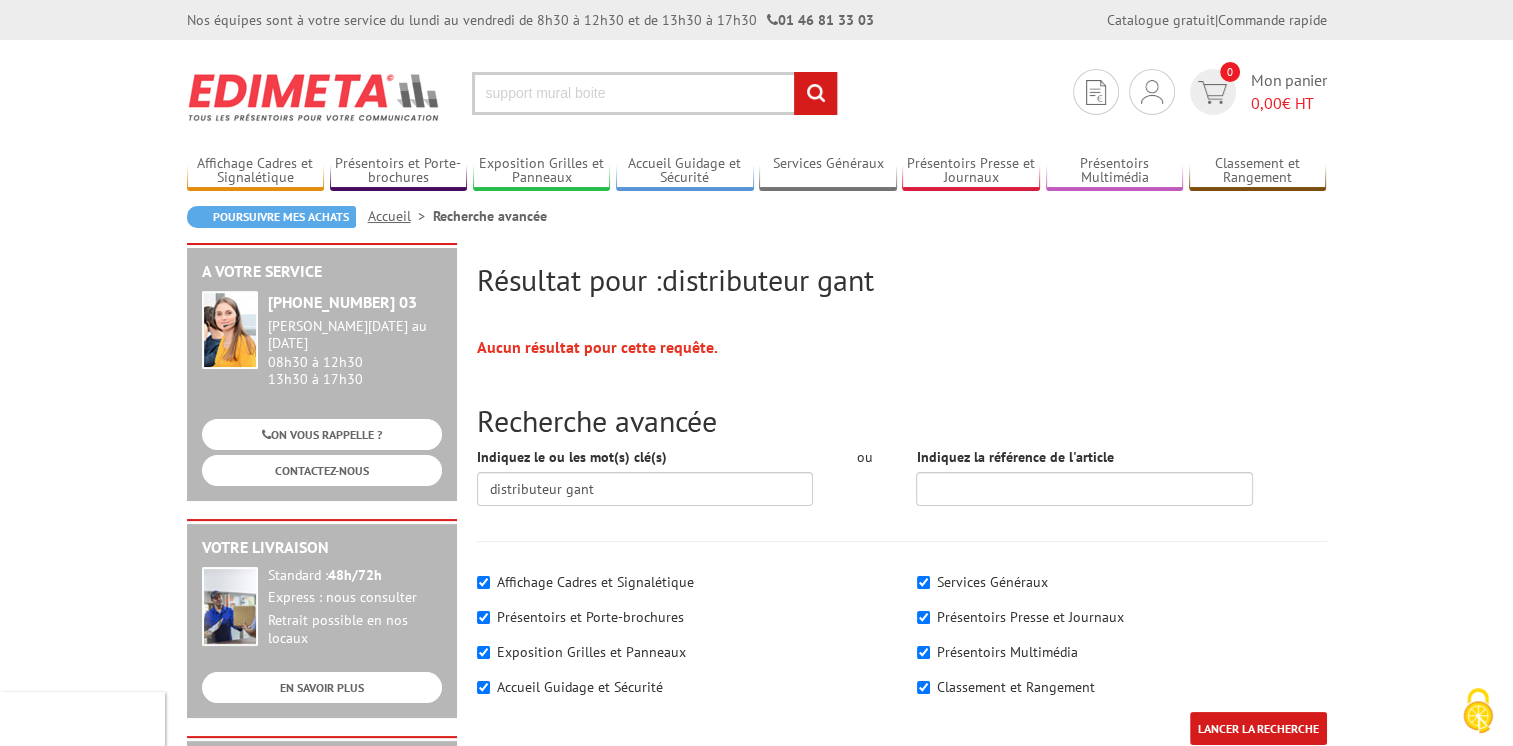 type on "support mural boite" 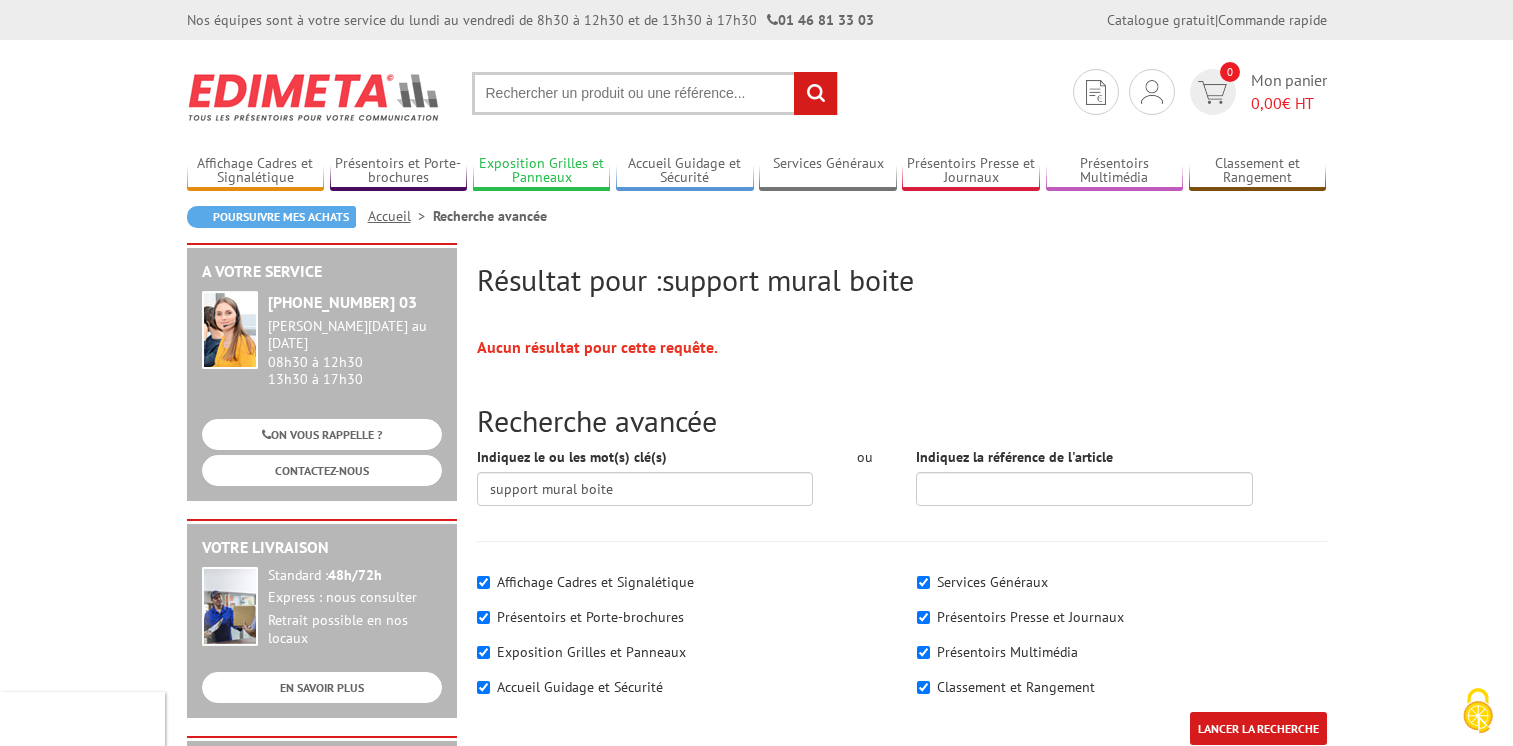 scroll, scrollTop: 0, scrollLeft: 0, axis: both 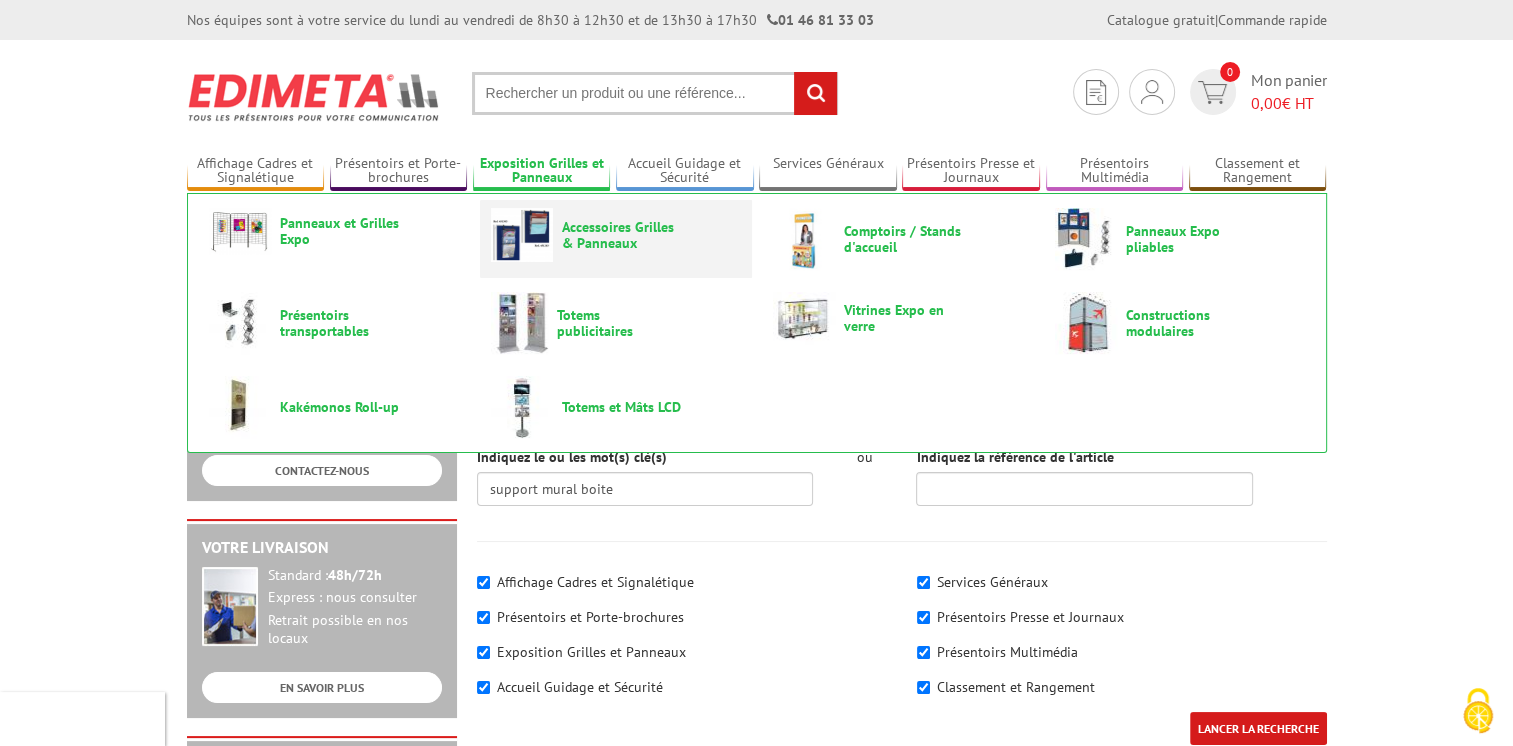 click on "Accessoires Grilles & Panneaux" at bounding box center [622, 235] 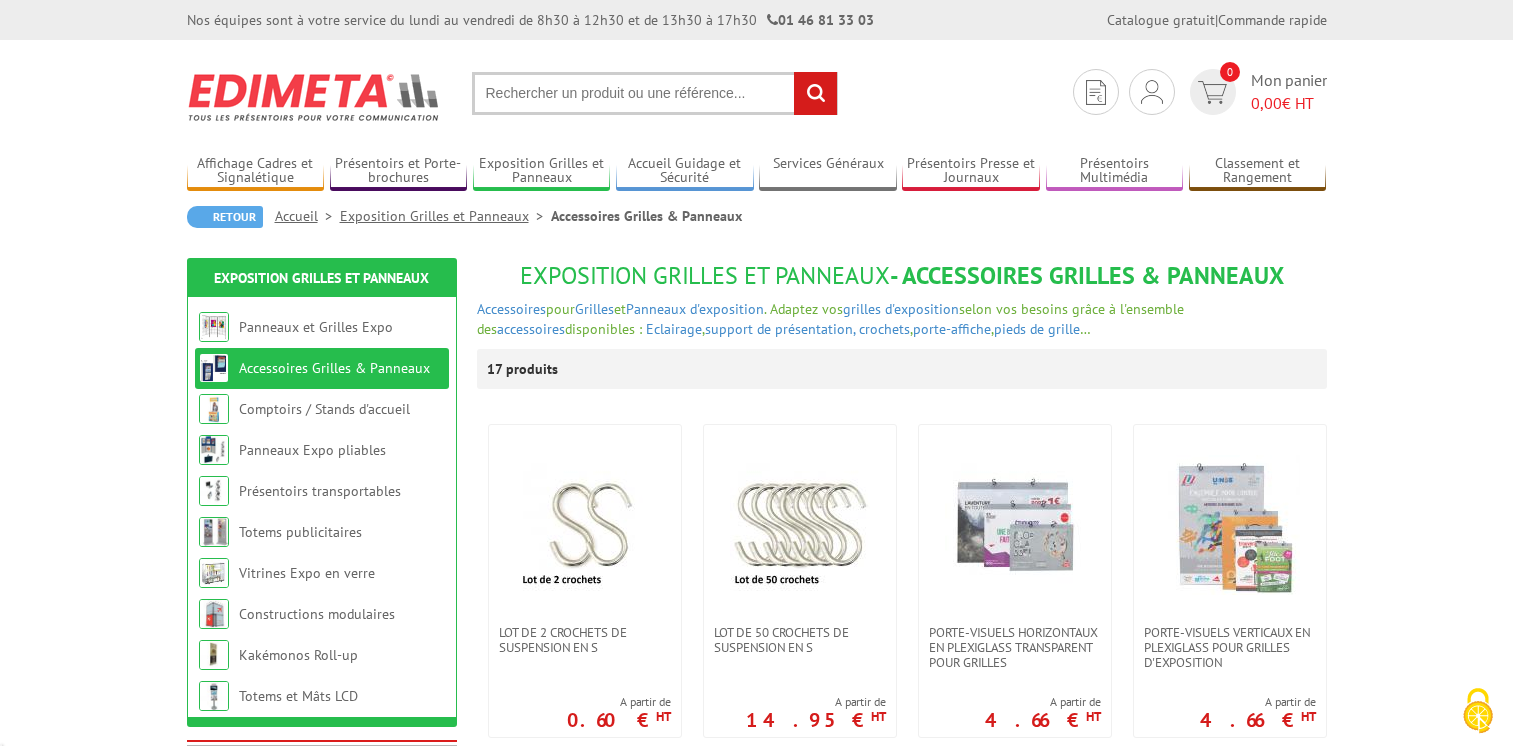scroll, scrollTop: 0, scrollLeft: 0, axis: both 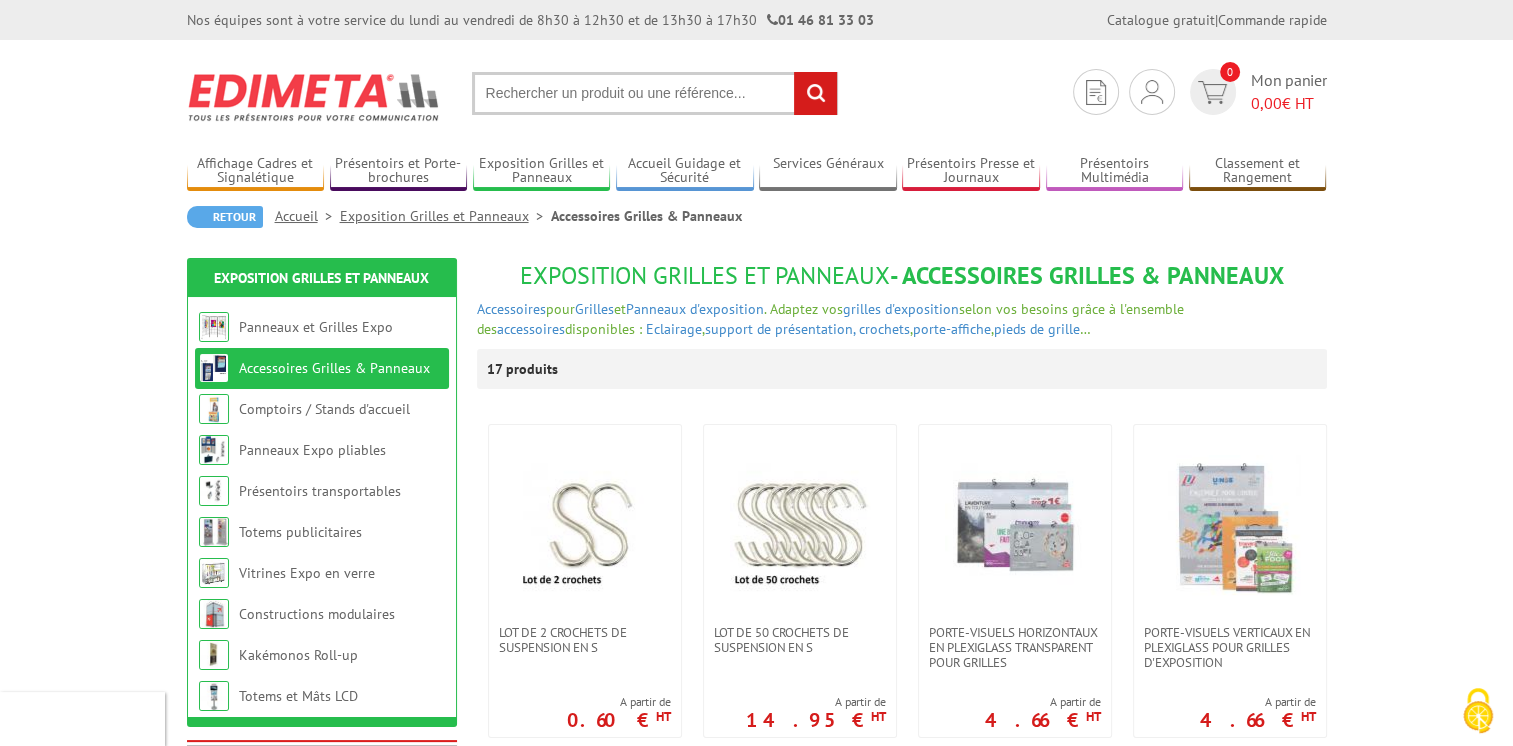 click at bounding box center [655, 93] 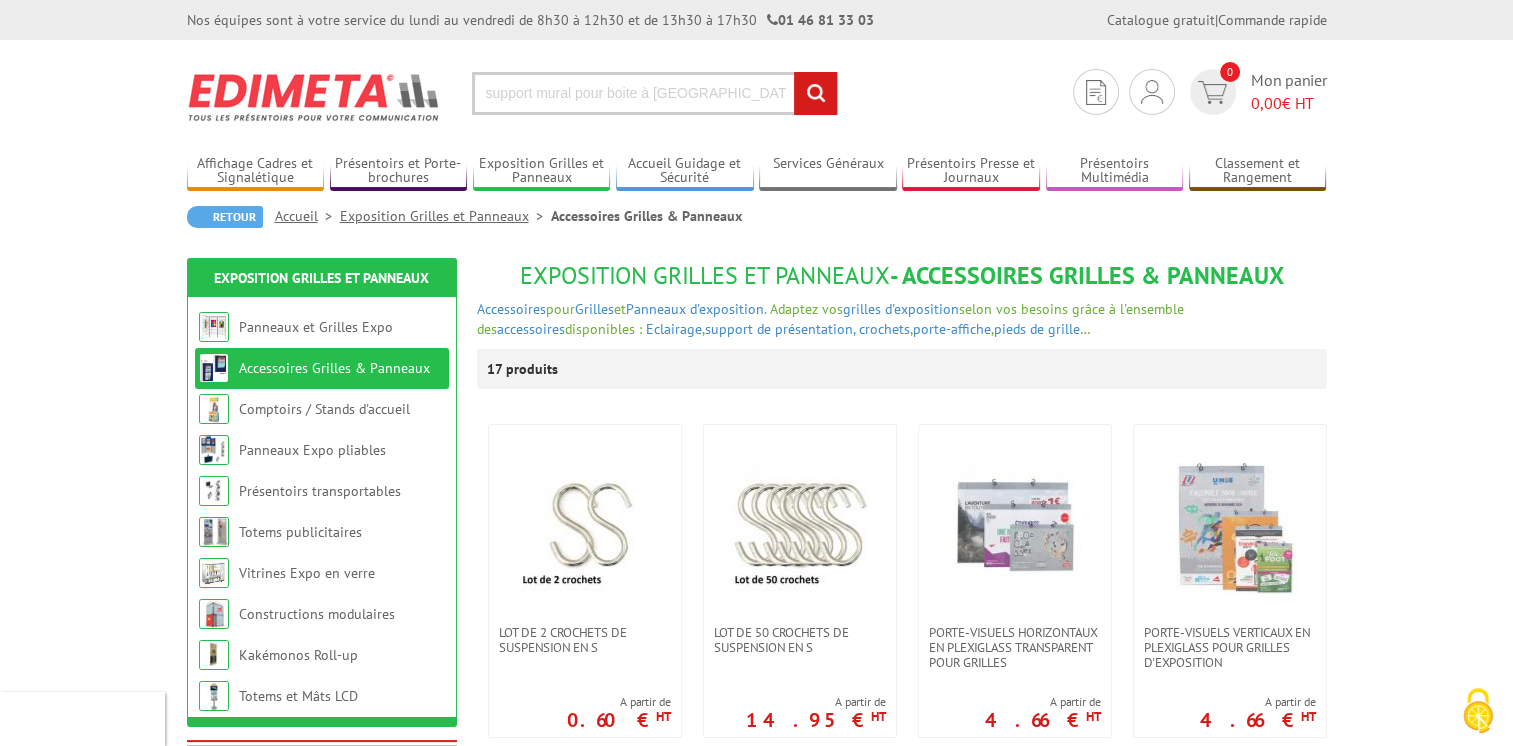 type on "support mural pour boite à [GEOGRAPHIC_DATA]" 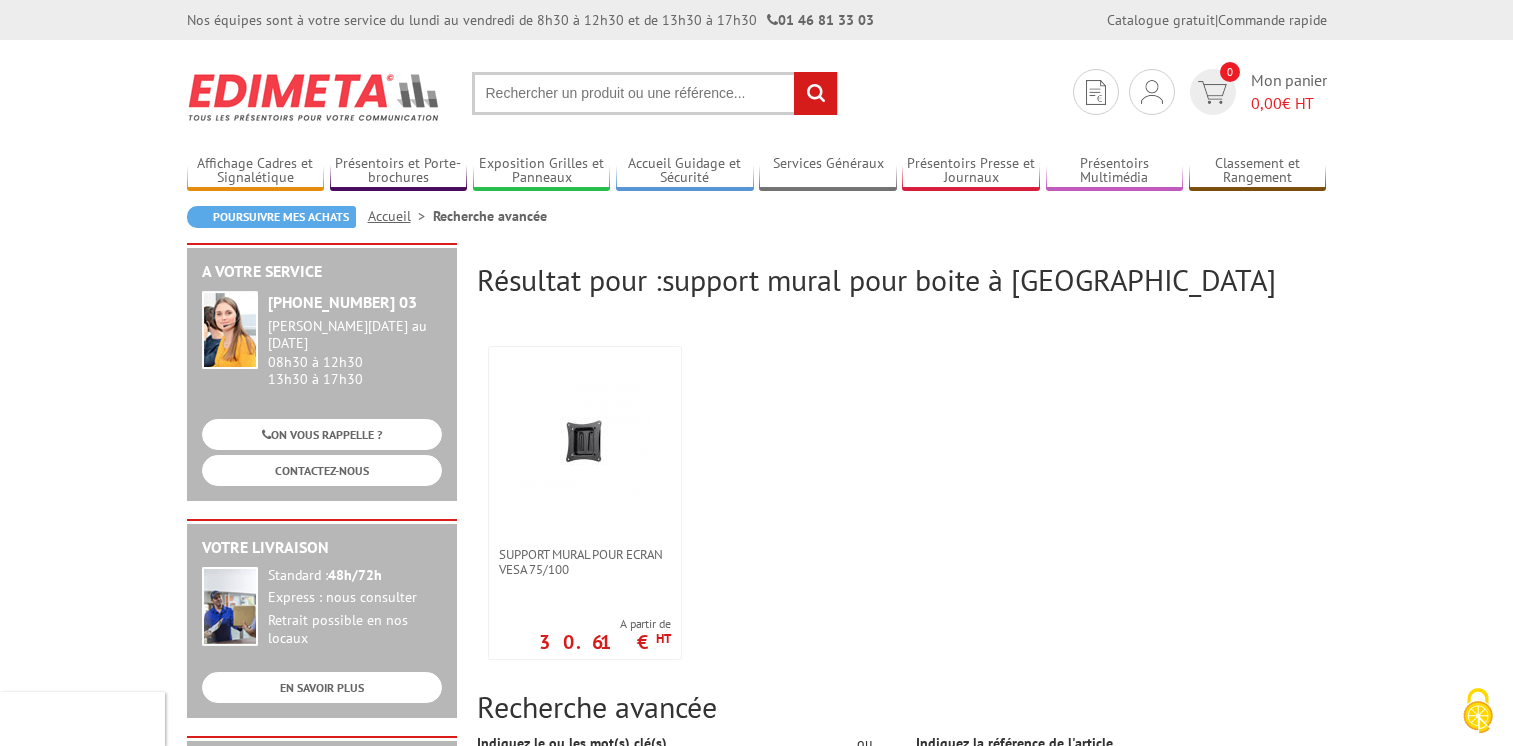 scroll, scrollTop: 0, scrollLeft: 0, axis: both 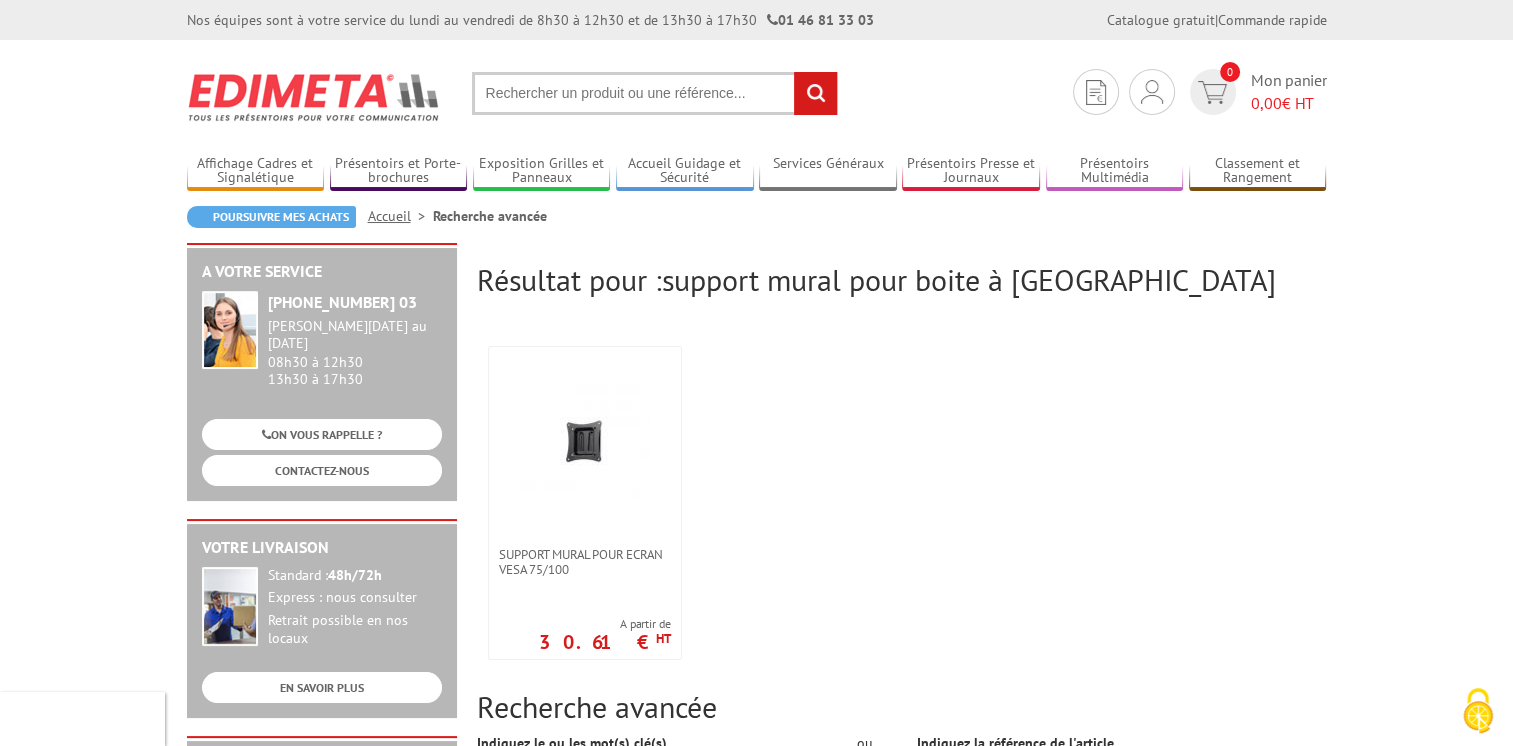 click at bounding box center [655, 93] 